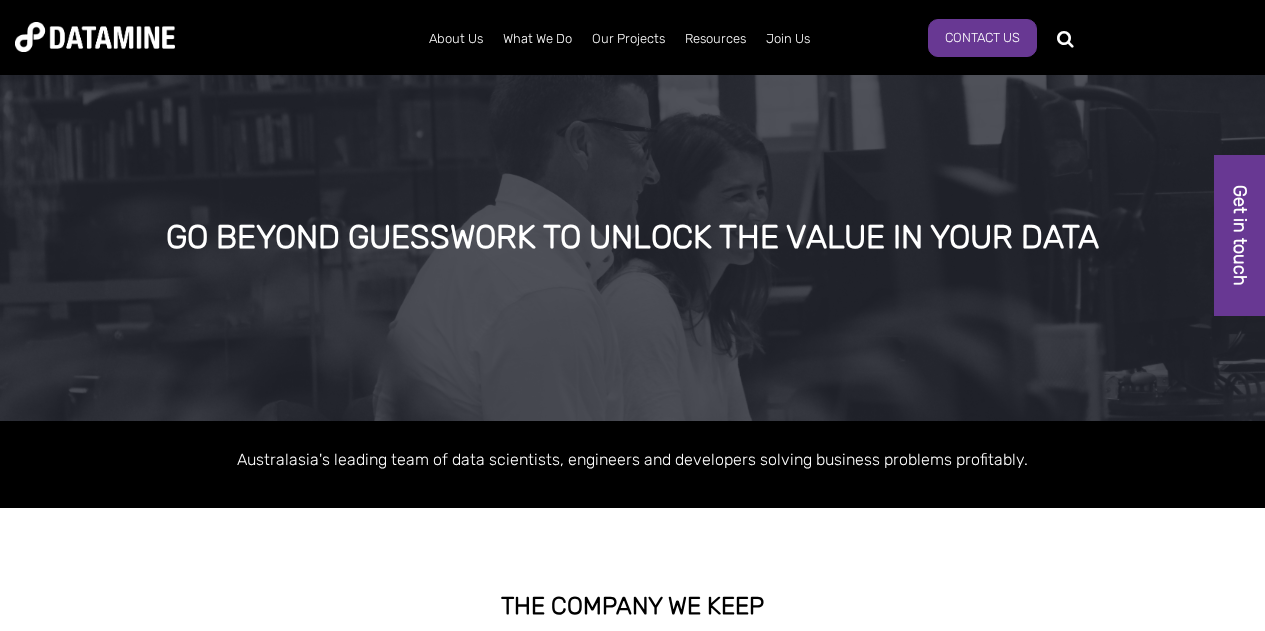 scroll, scrollTop: 0, scrollLeft: 0, axis: both 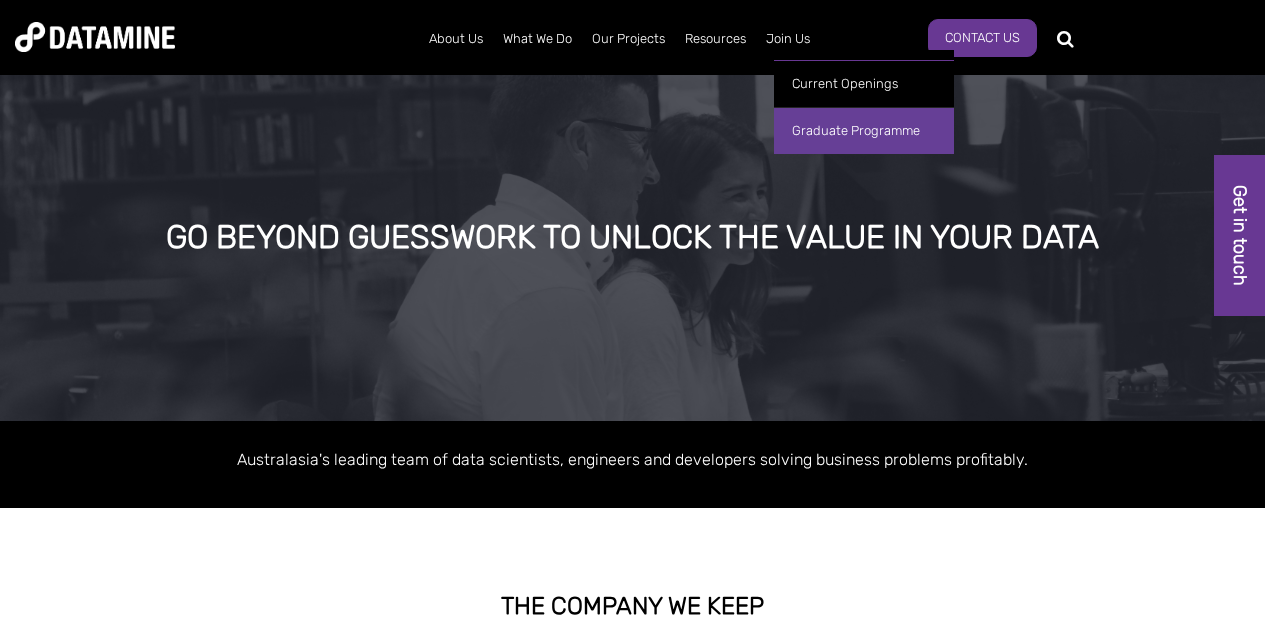 click on "Graduate Programme" at bounding box center [864, 130] 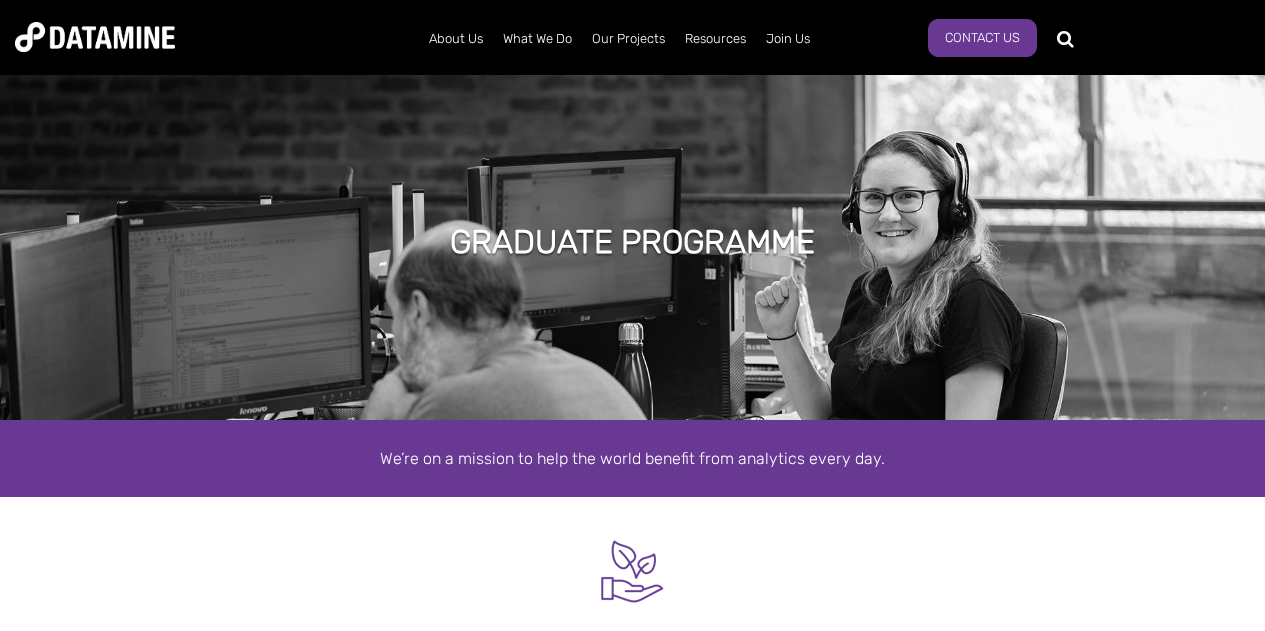 scroll, scrollTop: 0, scrollLeft: 0, axis: both 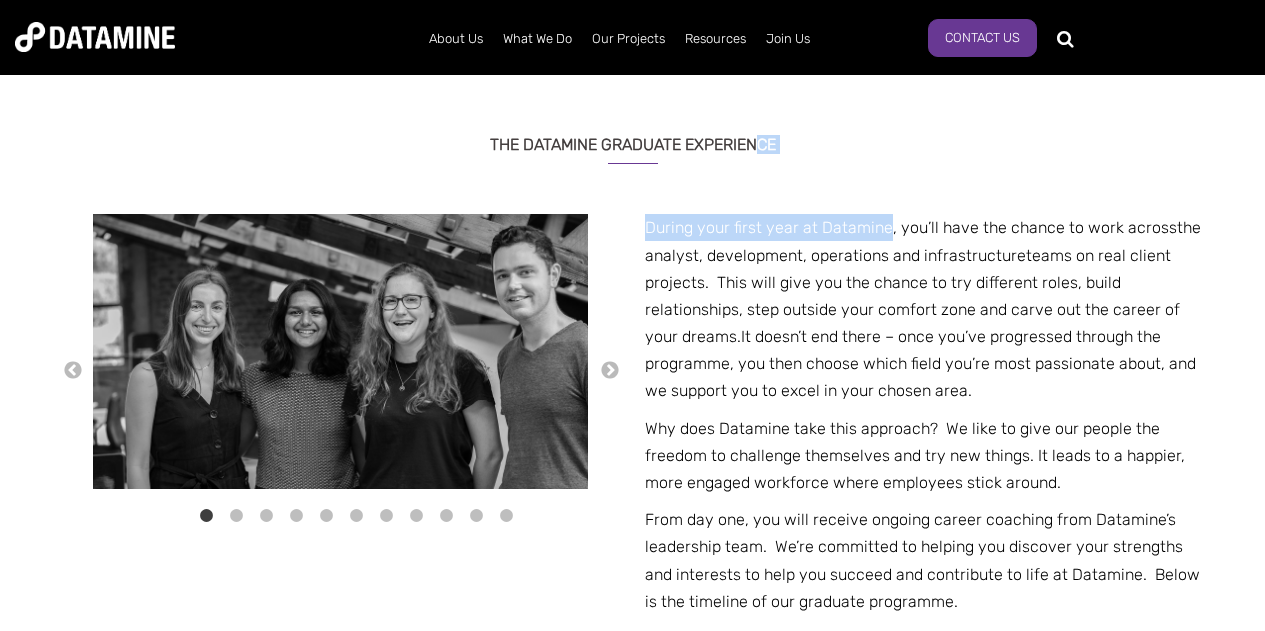 drag, startPoint x: 887, startPoint y: 221, endPoint x: 759, endPoint y: 207, distance: 128.76335 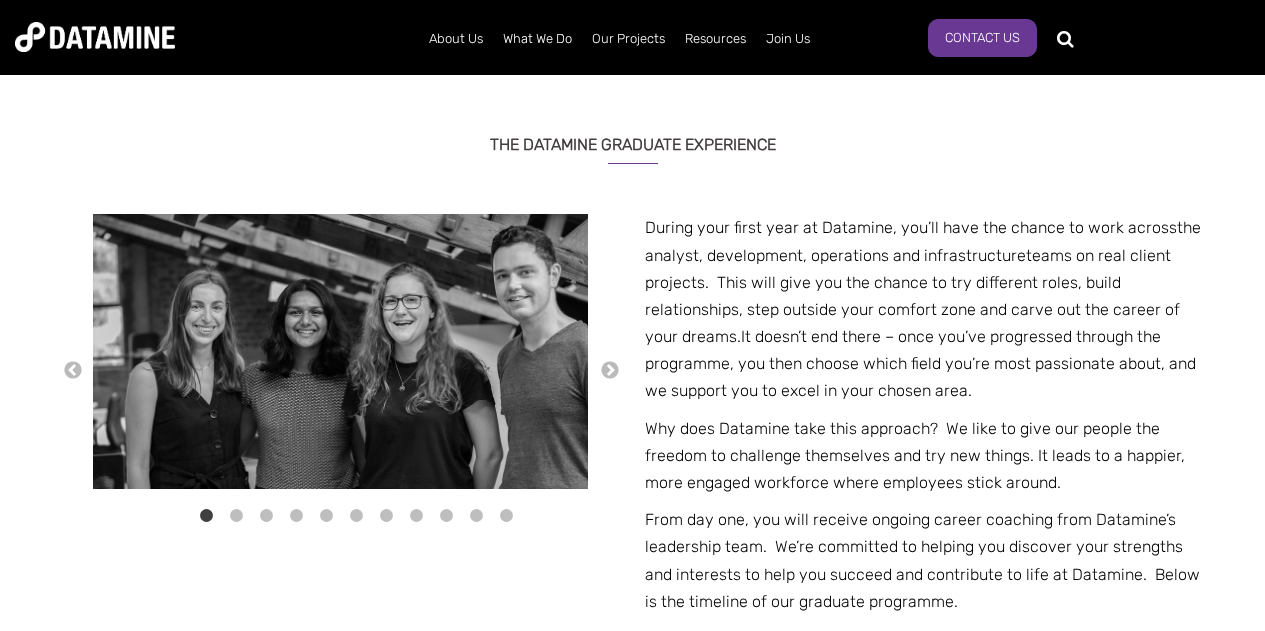 click on "During your first year at Datamine, you’ll have the chance to work across  the analyst, development, operations and infrastructure  teams on real client projects.  This will give you the chance to try different roles, build relationships, step outside your comfort zone and carve out the career of your dreams.   It doesn’t end there – once you’ve progressed through the programme, you then choose which field you’re most passionate about, and we support you to excel in your chosen area." at bounding box center [924, 309] 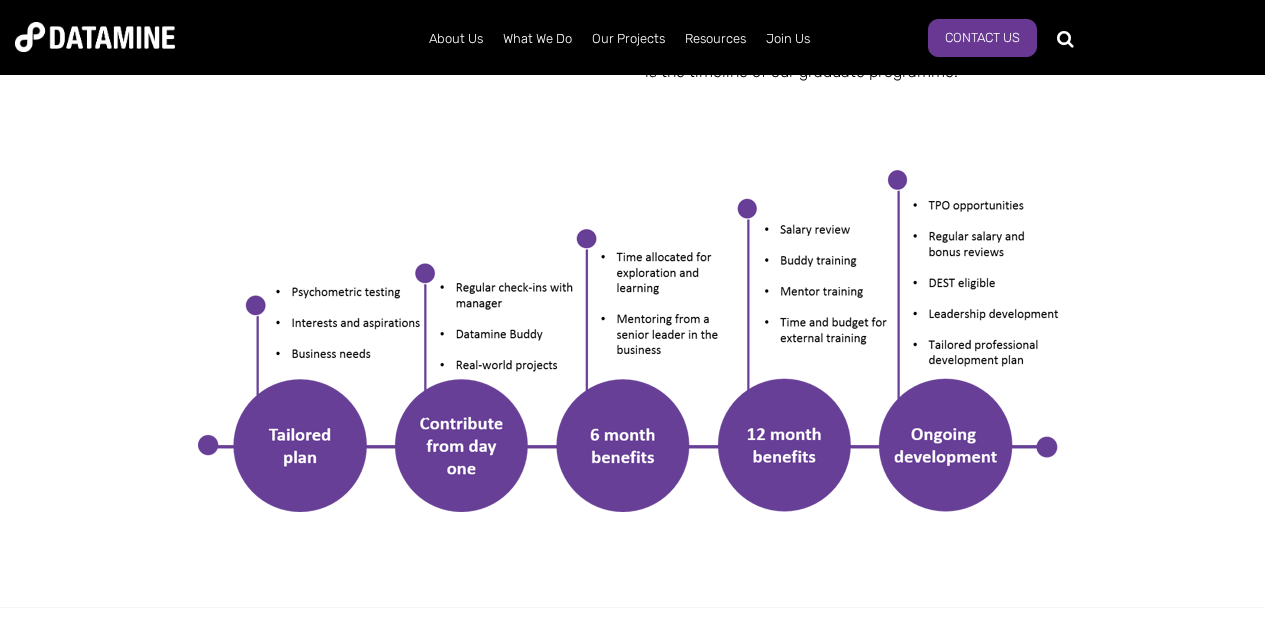scroll, scrollTop: 1204, scrollLeft: 0, axis: vertical 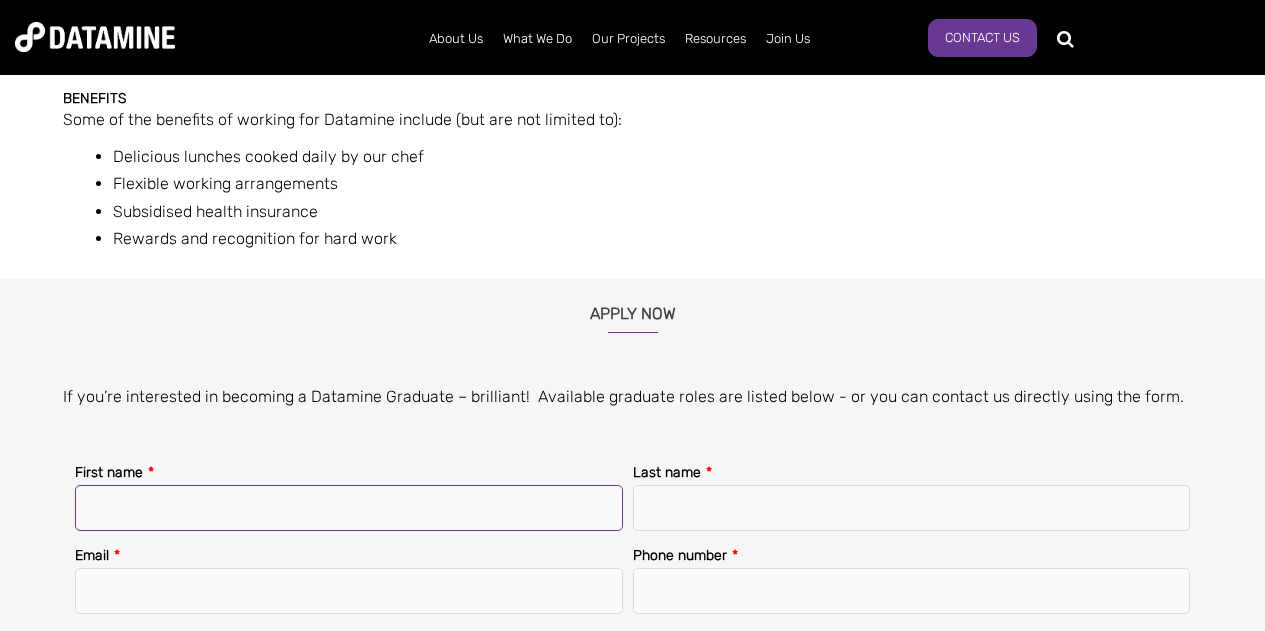 click on "First name *" at bounding box center [349, 508] 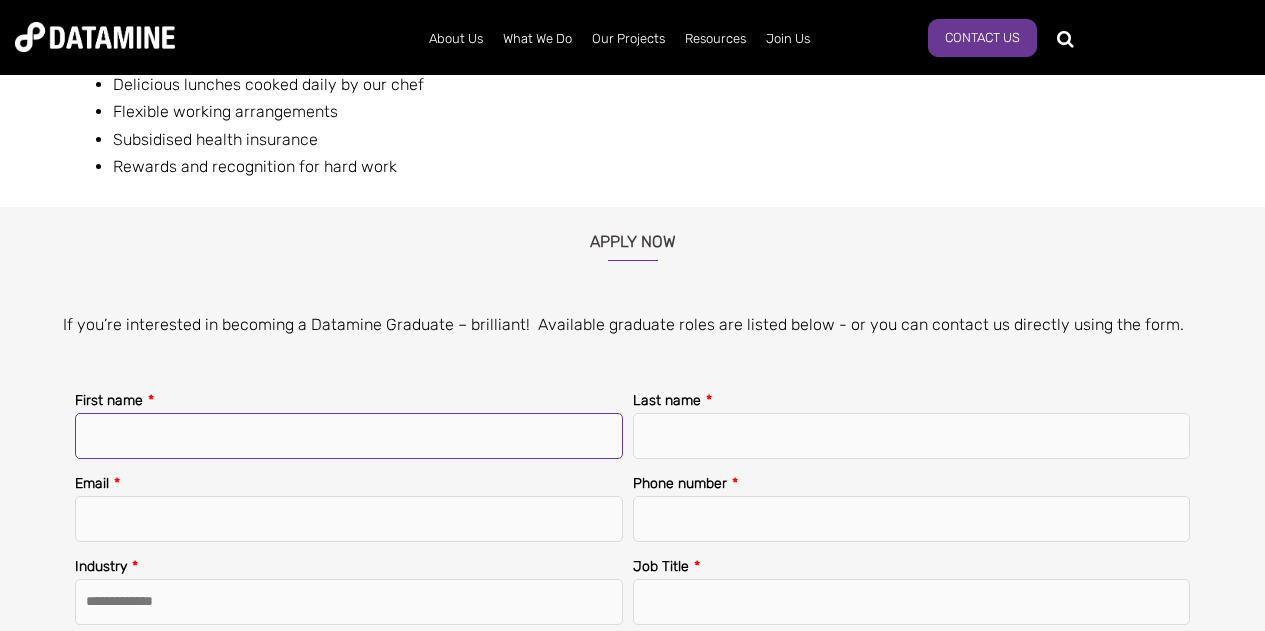scroll, scrollTop: 2484, scrollLeft: 0, axis: vertical 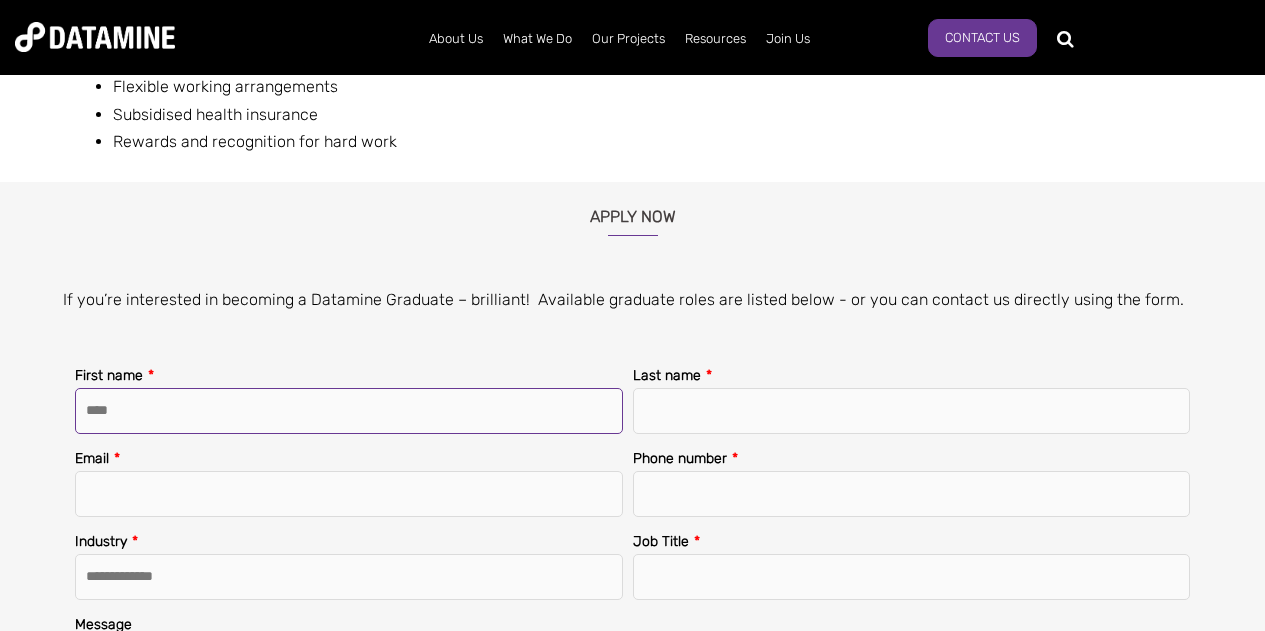 type on "****" 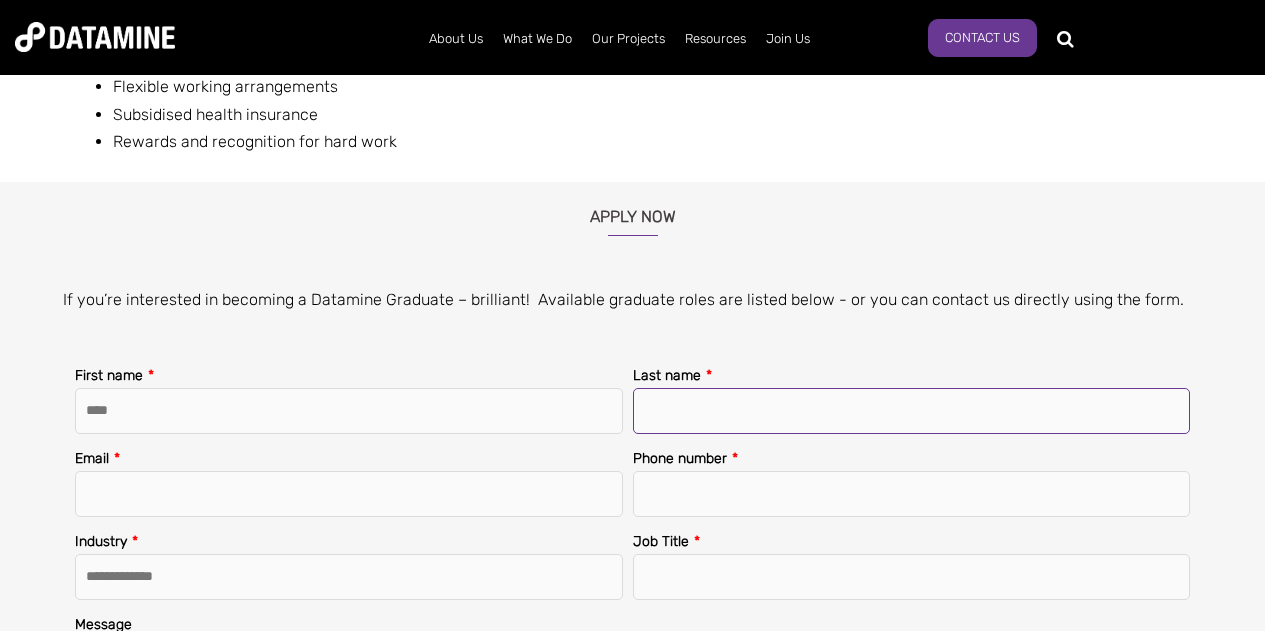 click on "Last name *" at bounding box center (912, 411) 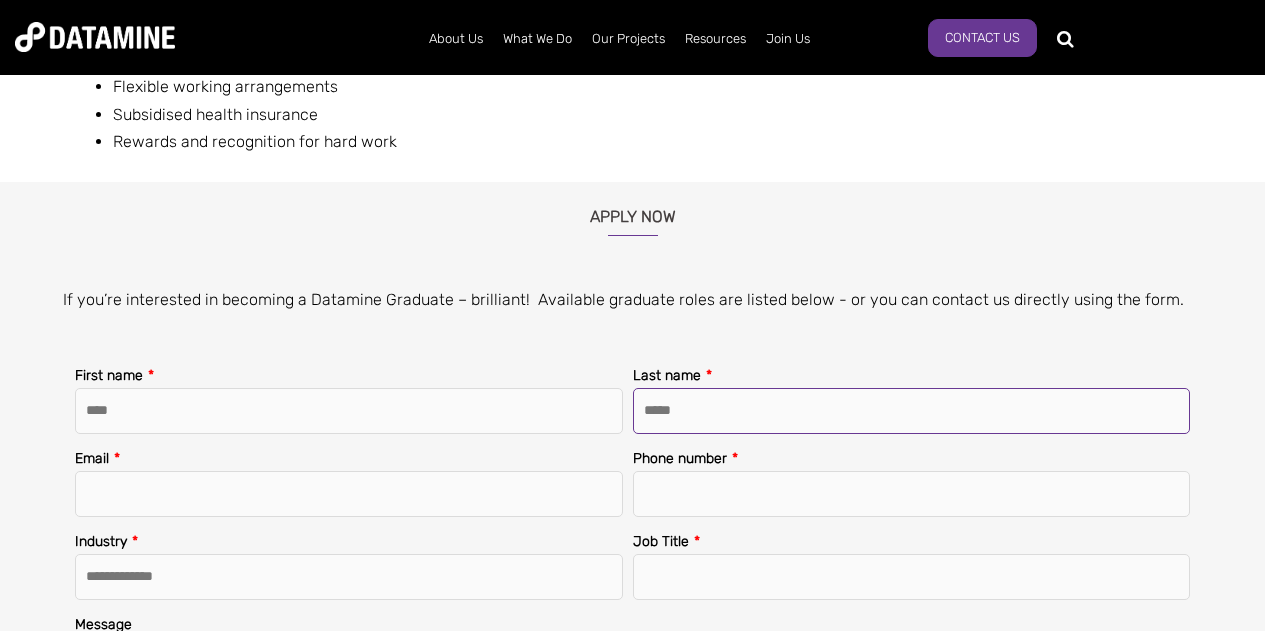 type on "*****" 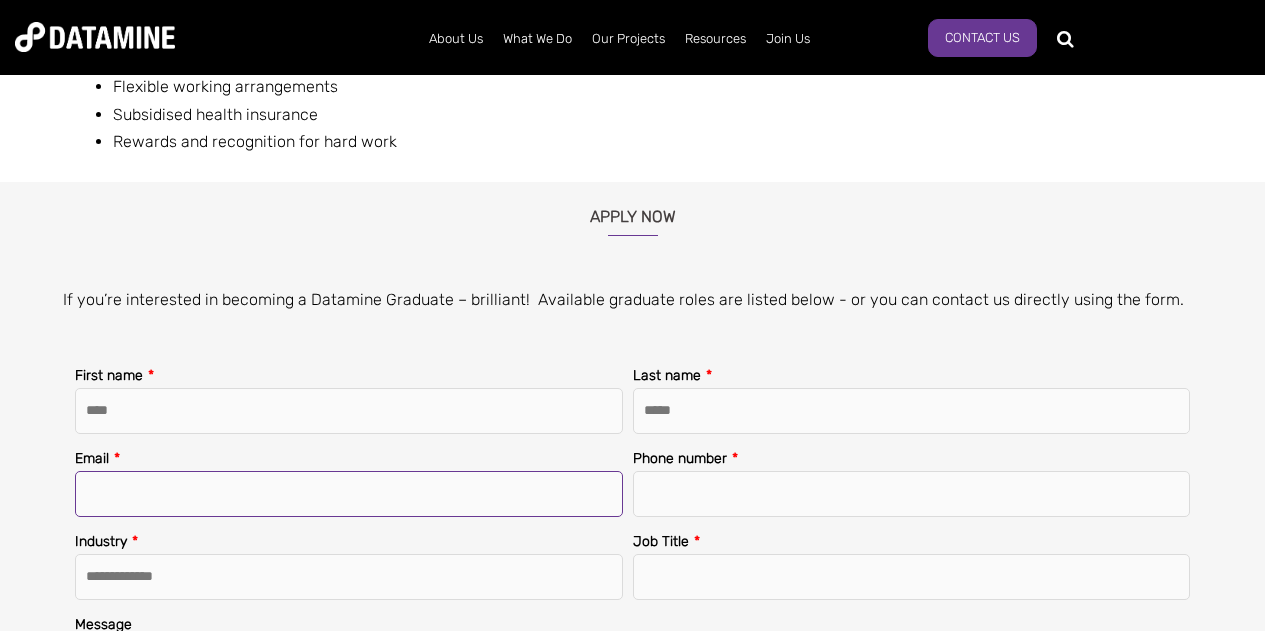 click on "Email *" at bounding box center [349, 494] 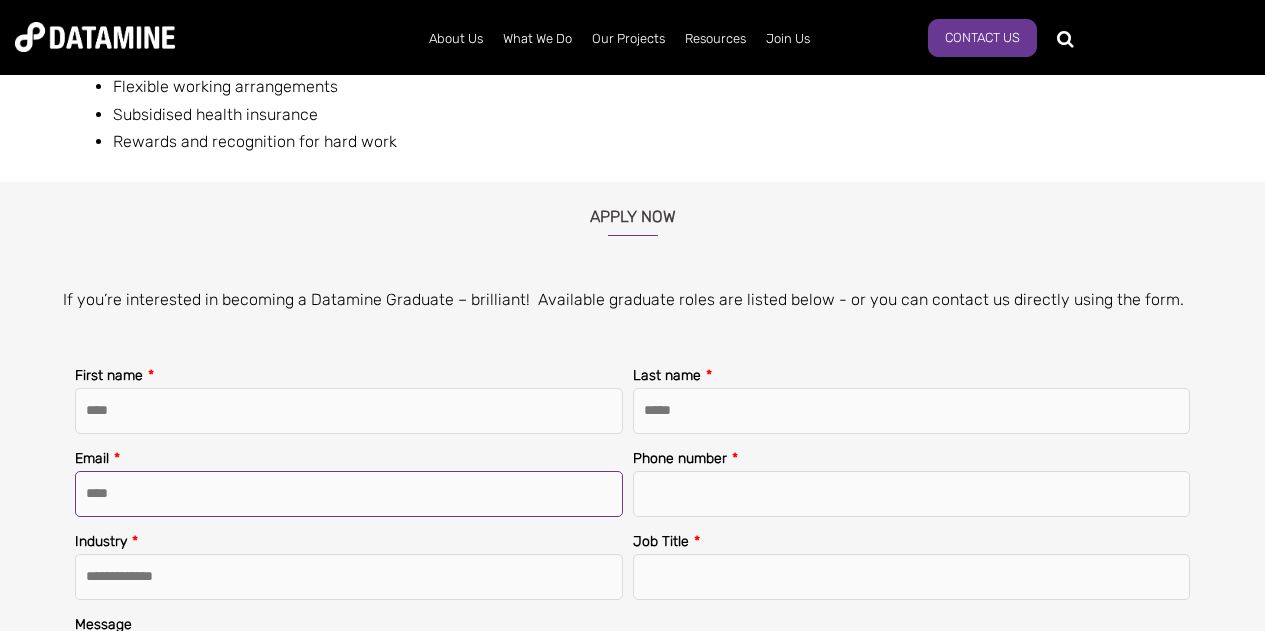type on "**********" 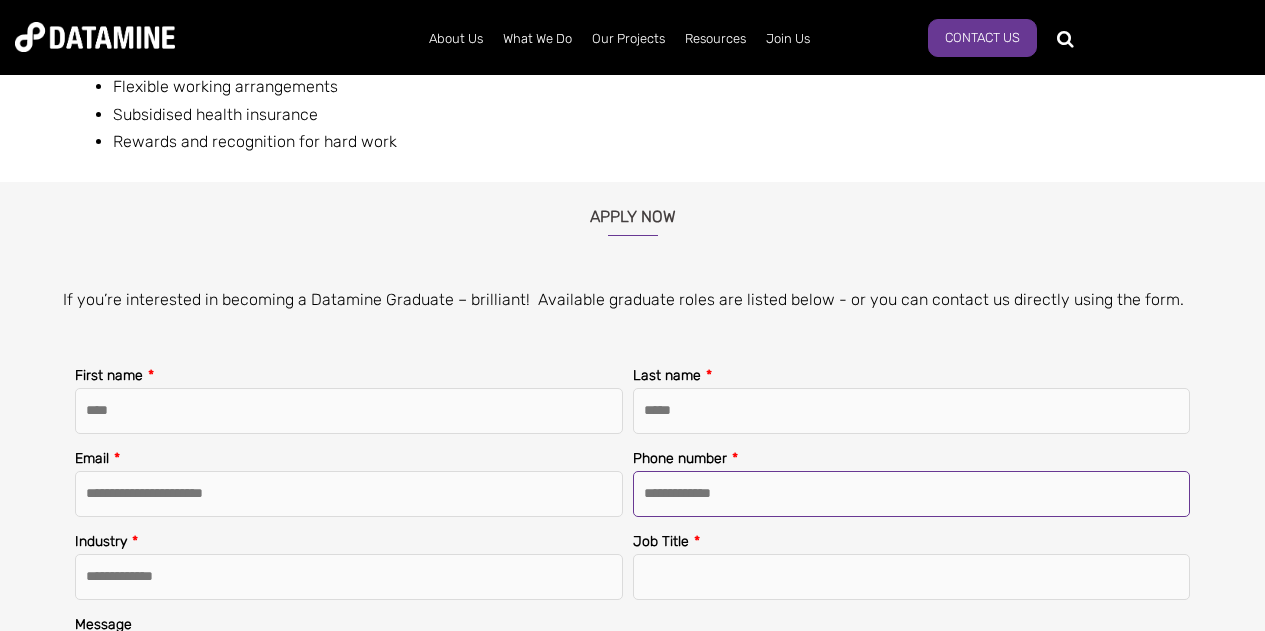 drag, startPoint x: 798, startPoint y: 502, endPoint x: 666, endPoint y: 502, distance: 132 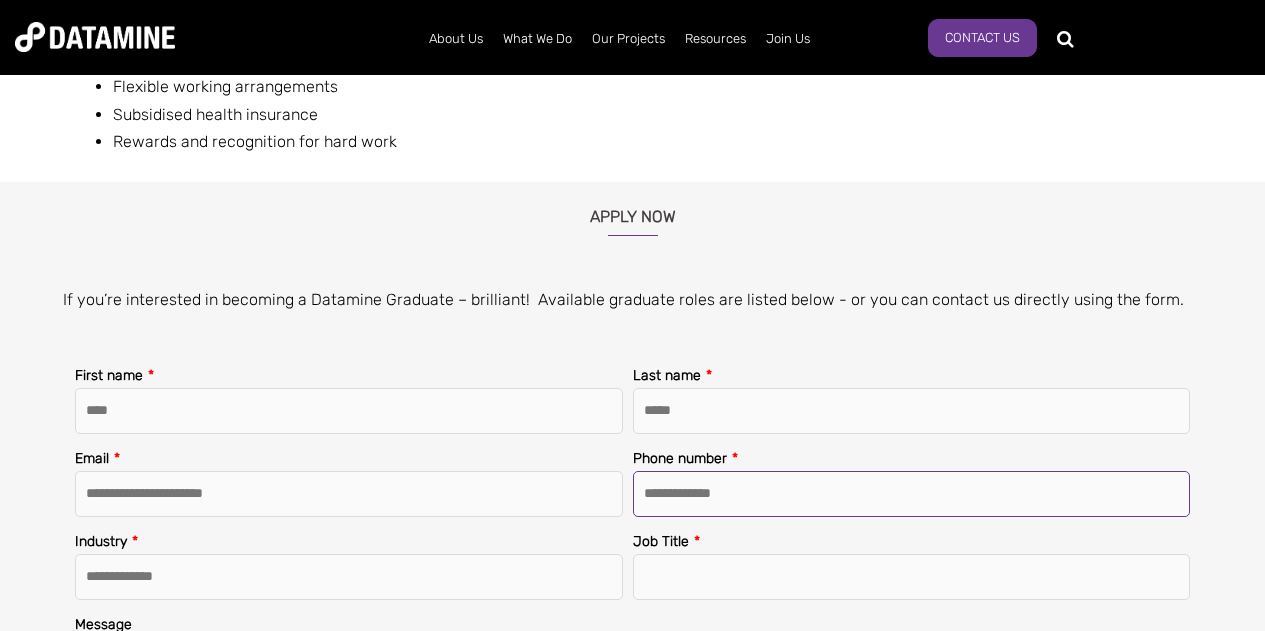 type on "**********" 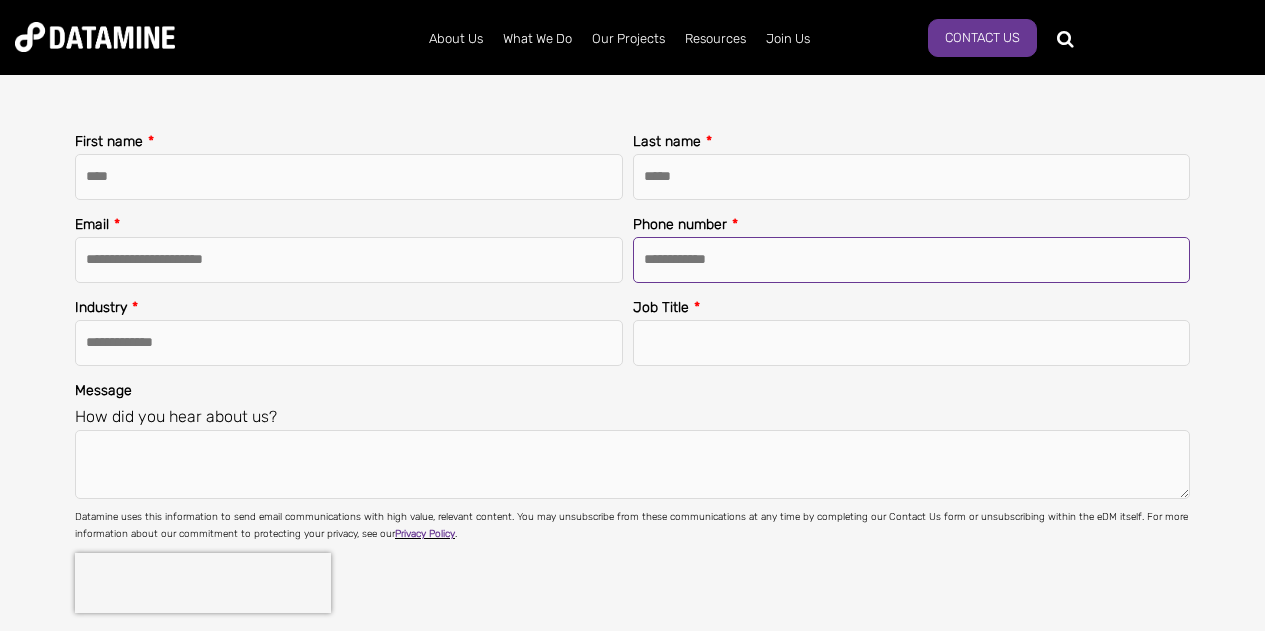 scroll, scrollTop: 2732, scrollLeft: 0, axis: vertical 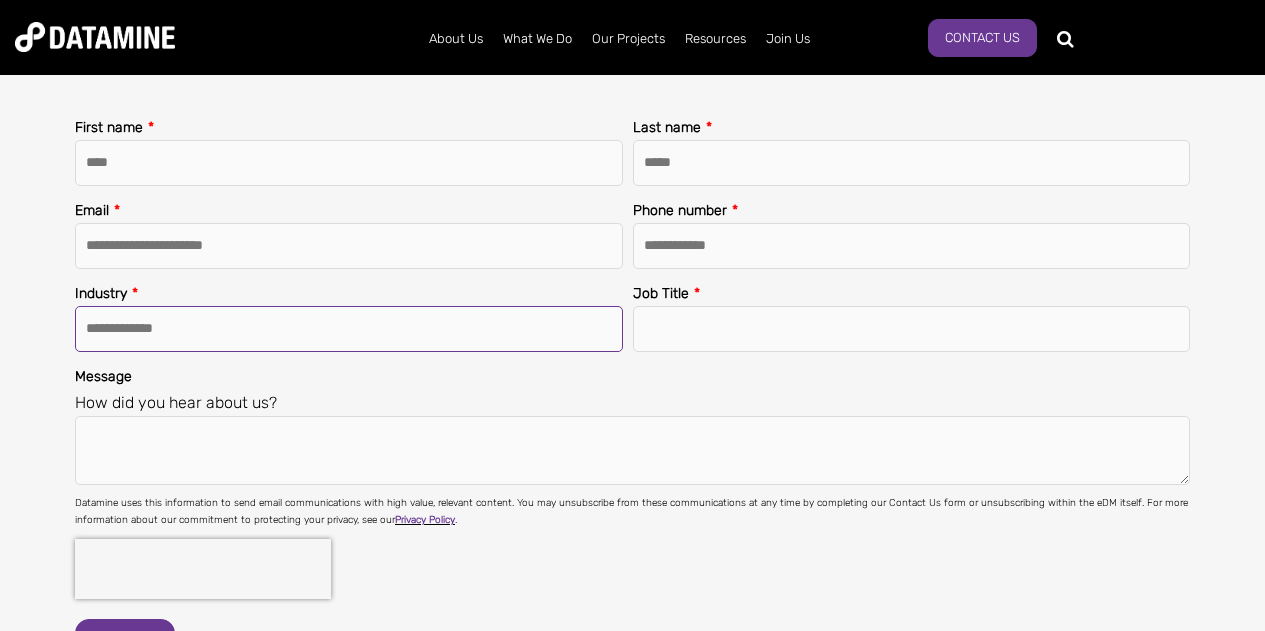 click on "**********" at bounding box center [349, 329] 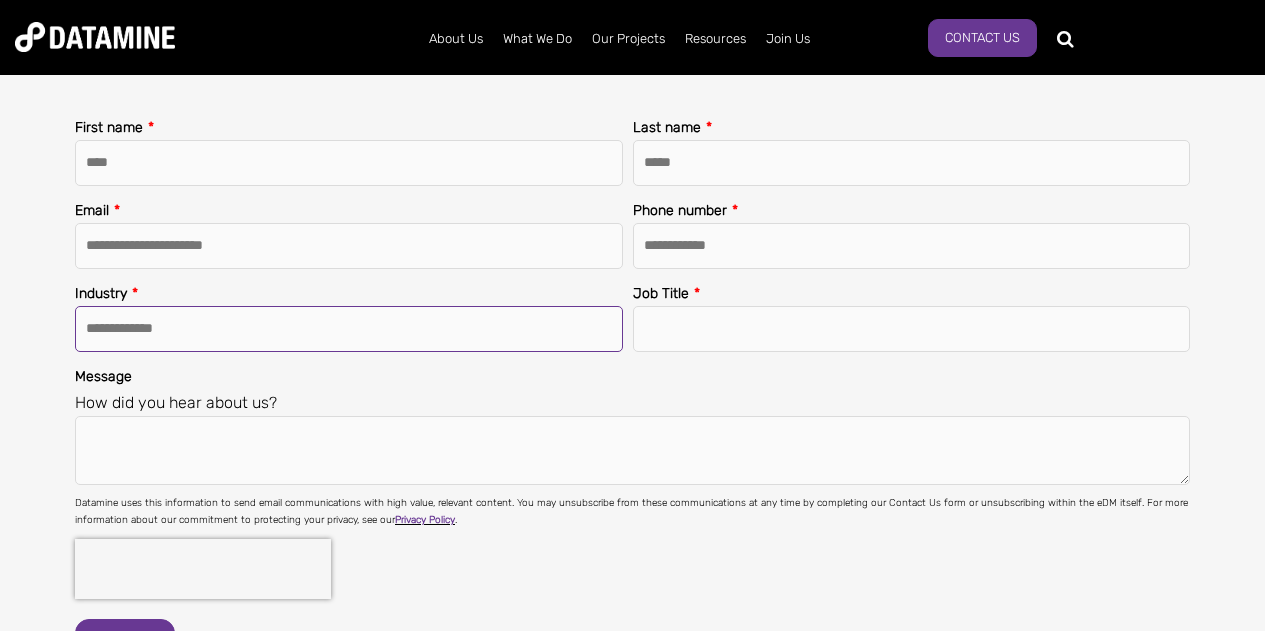 select on "**********" 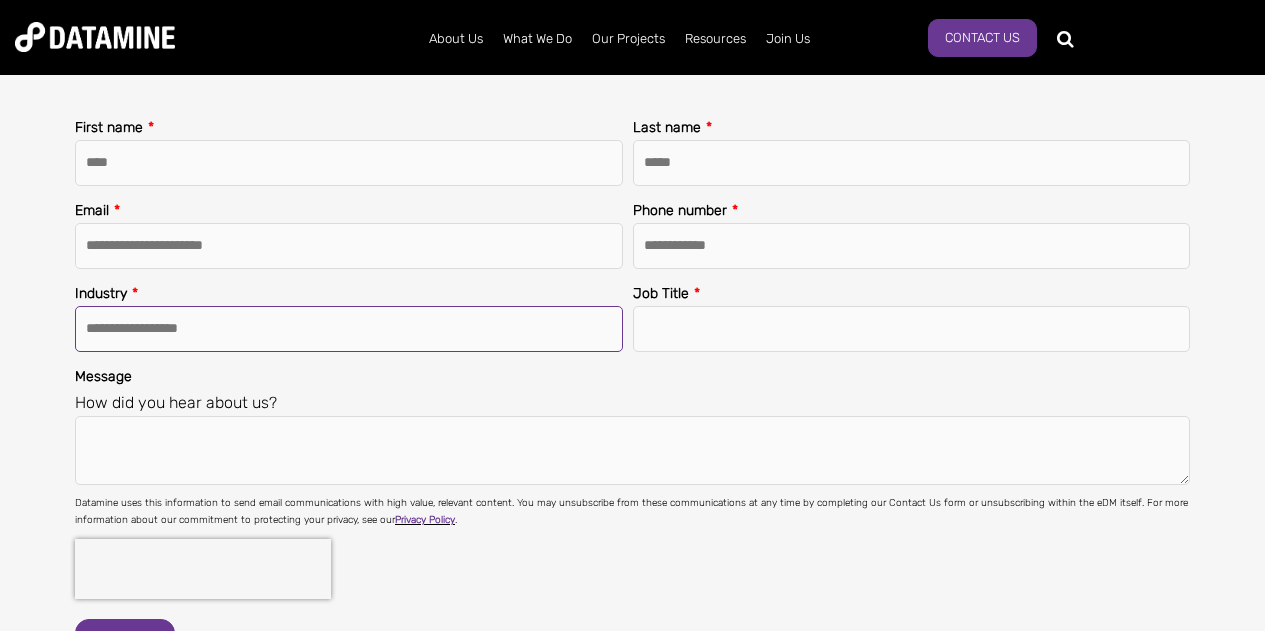 click on "**********" at bounding box center [349, 329] 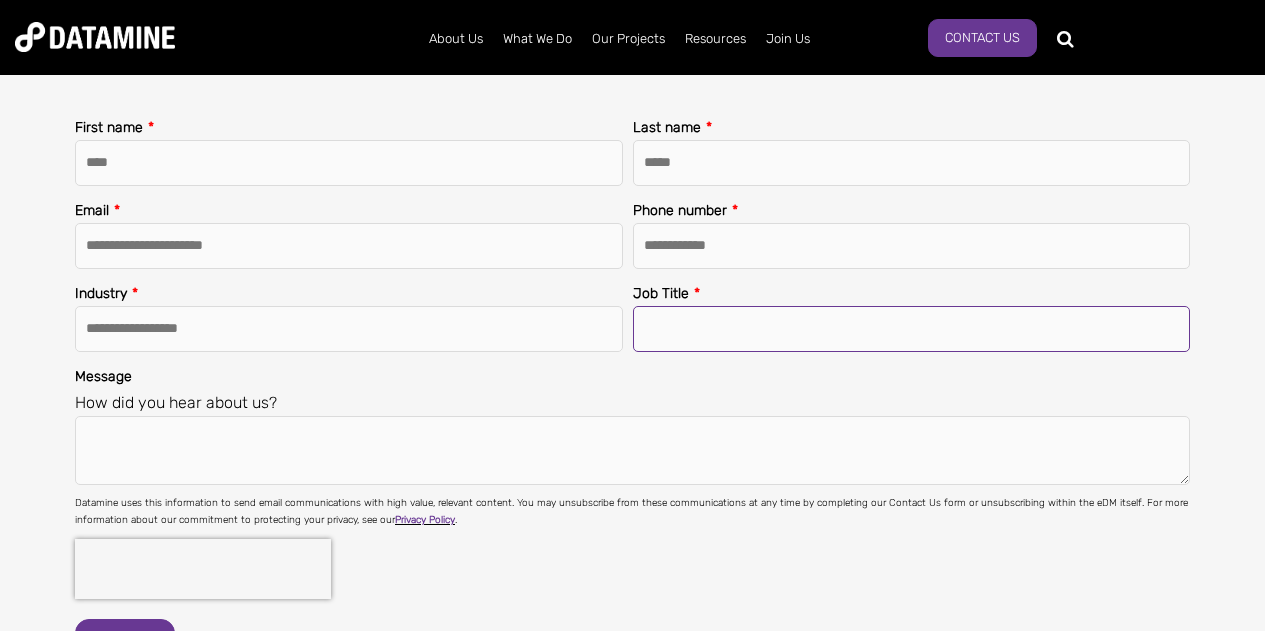 click on "Job Title *" at bounding box center [912, 329] 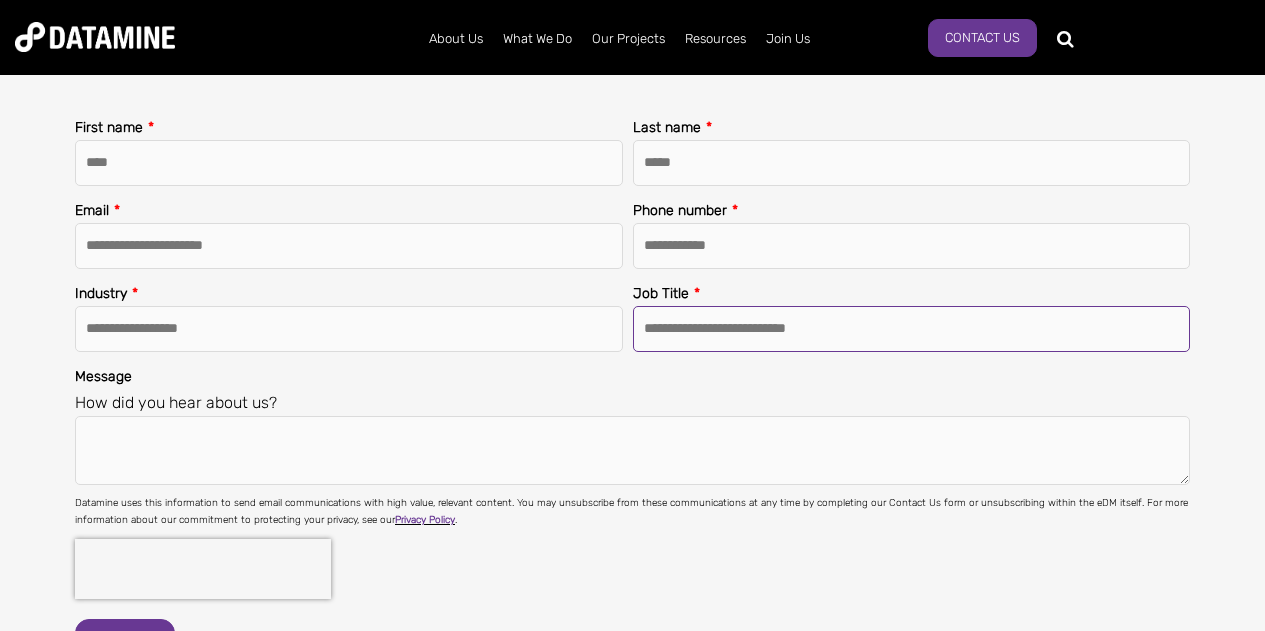 type on "**********" 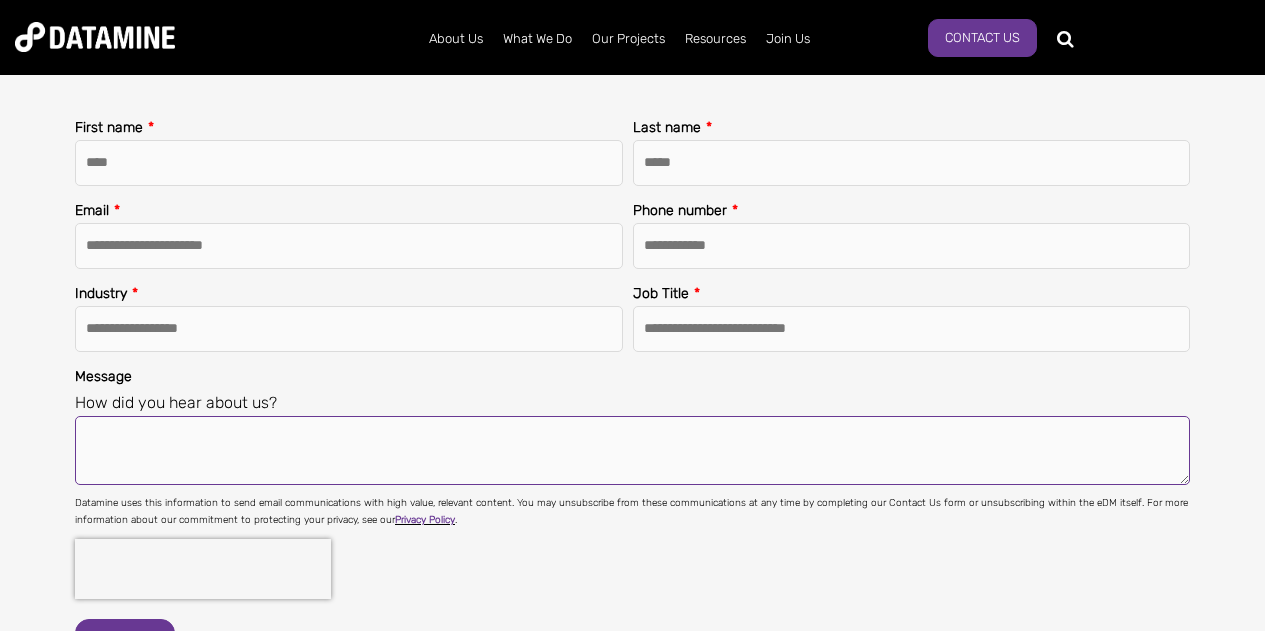 click on "Message" at bounding box center (632, 451) 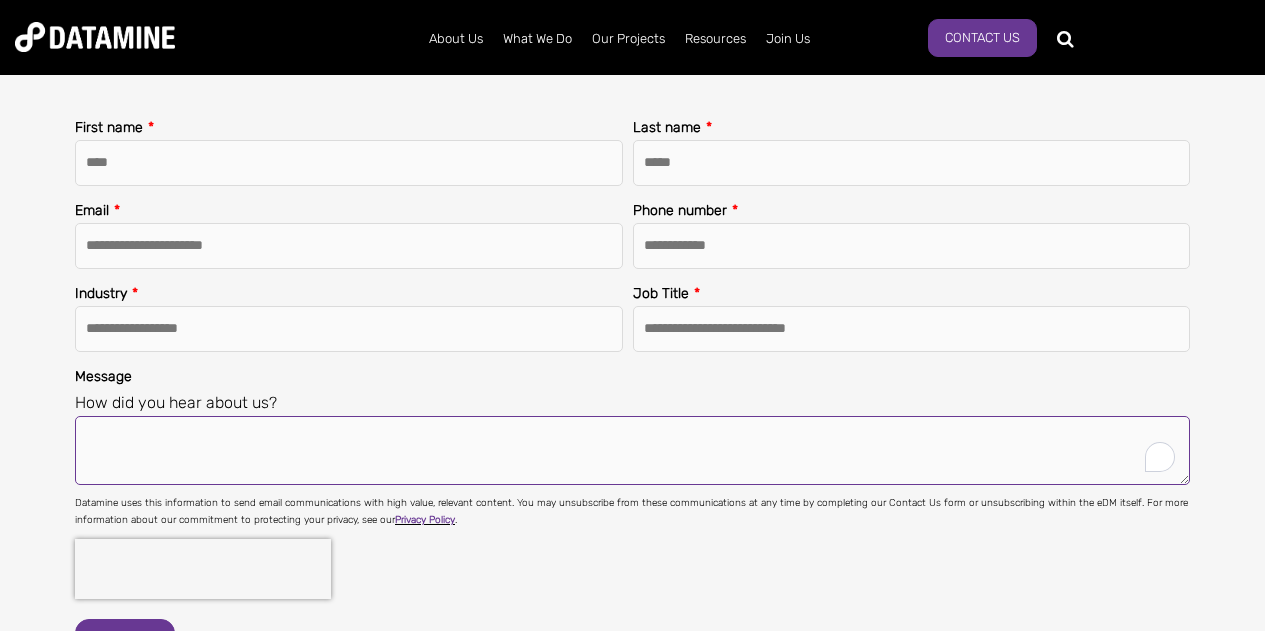 click on "Message" at bounding box center [632, 451] 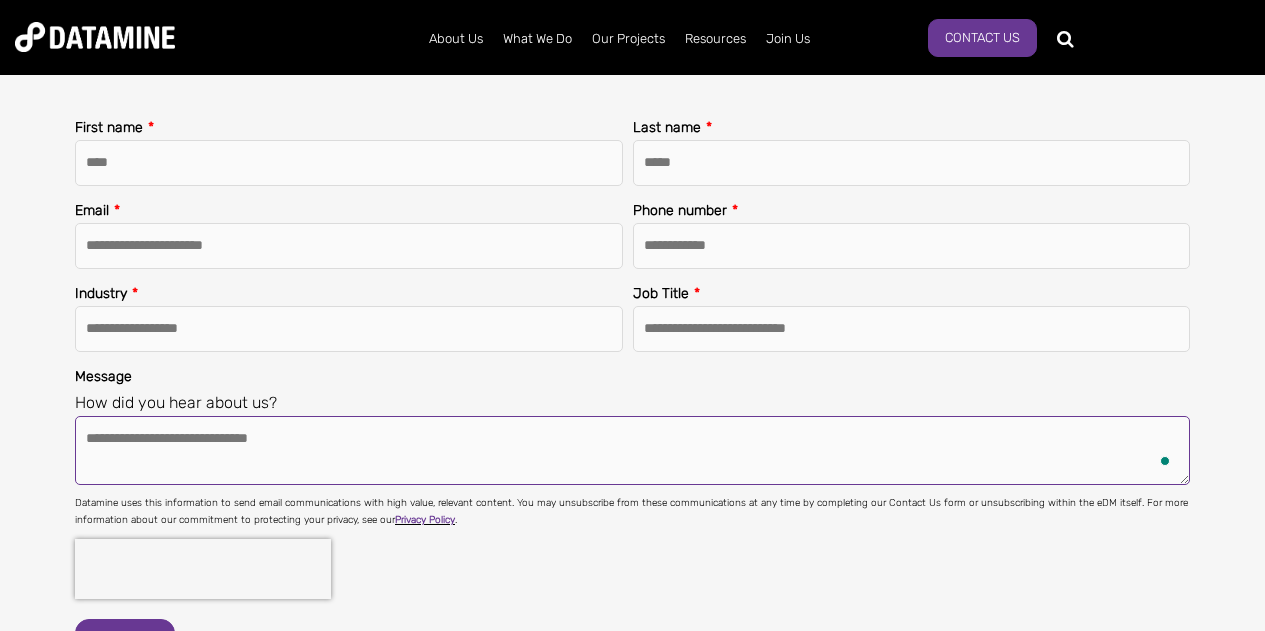 type on "**********" 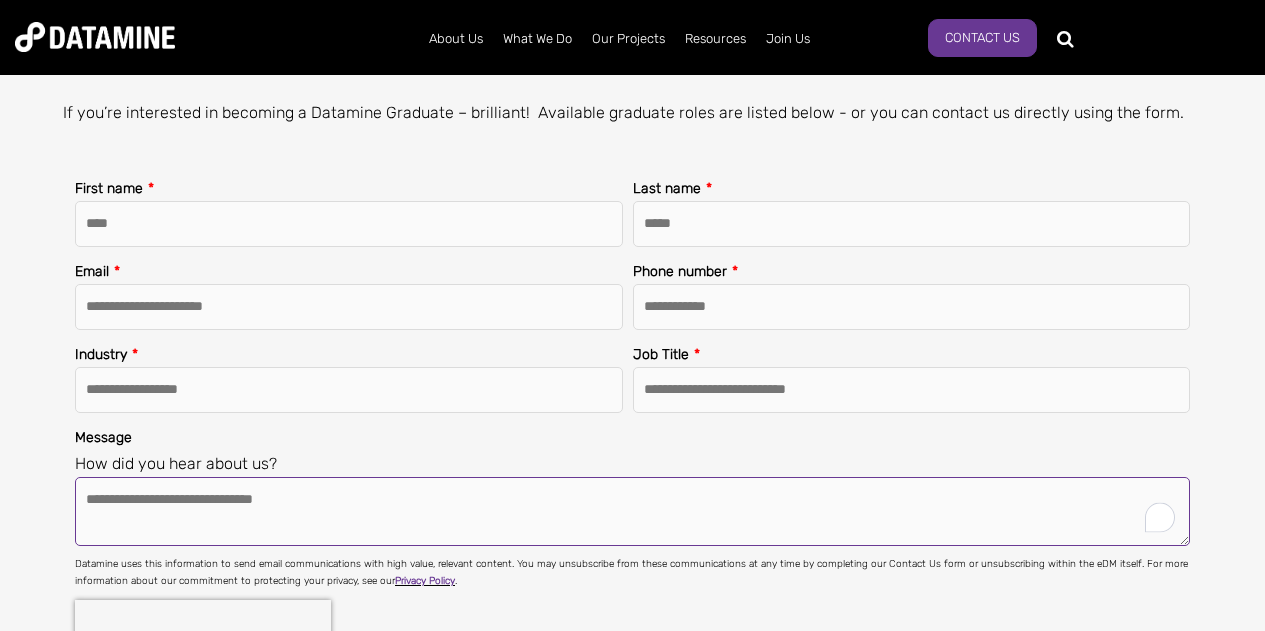 scroll, scrollTop: 2672, scrollLeft: 0, axis: vertical 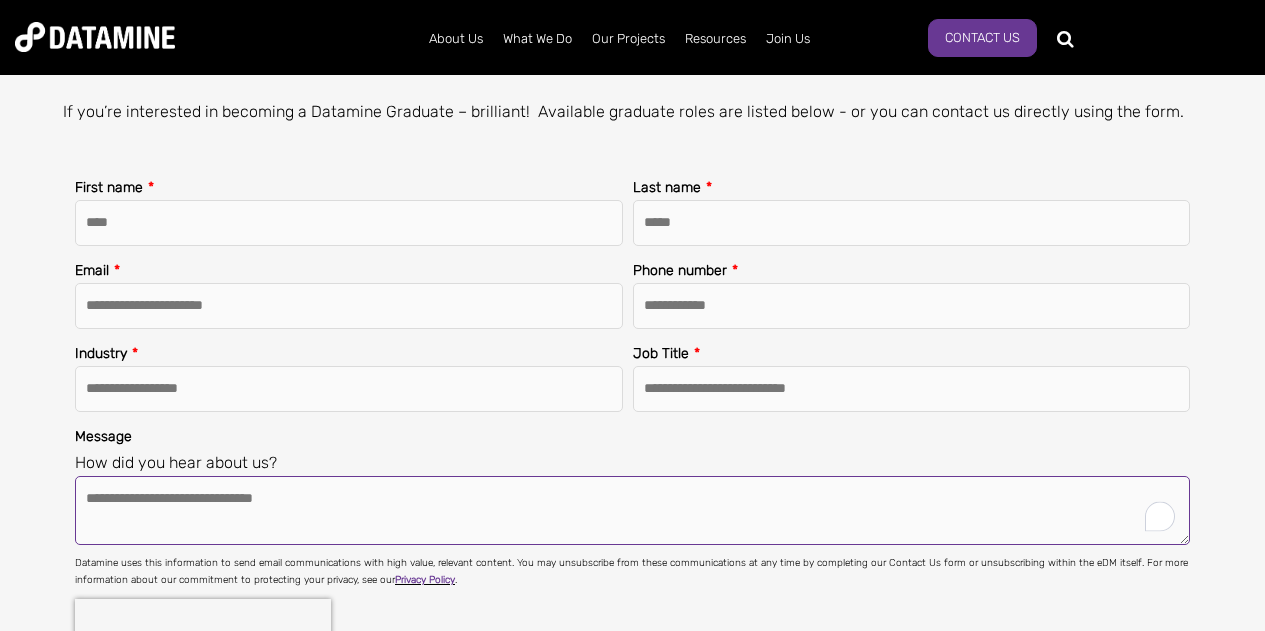 drag, startPoint x: 360, startPoint y: 500, endPoint x: 0, endPoint y: 458, distance: 362.4417 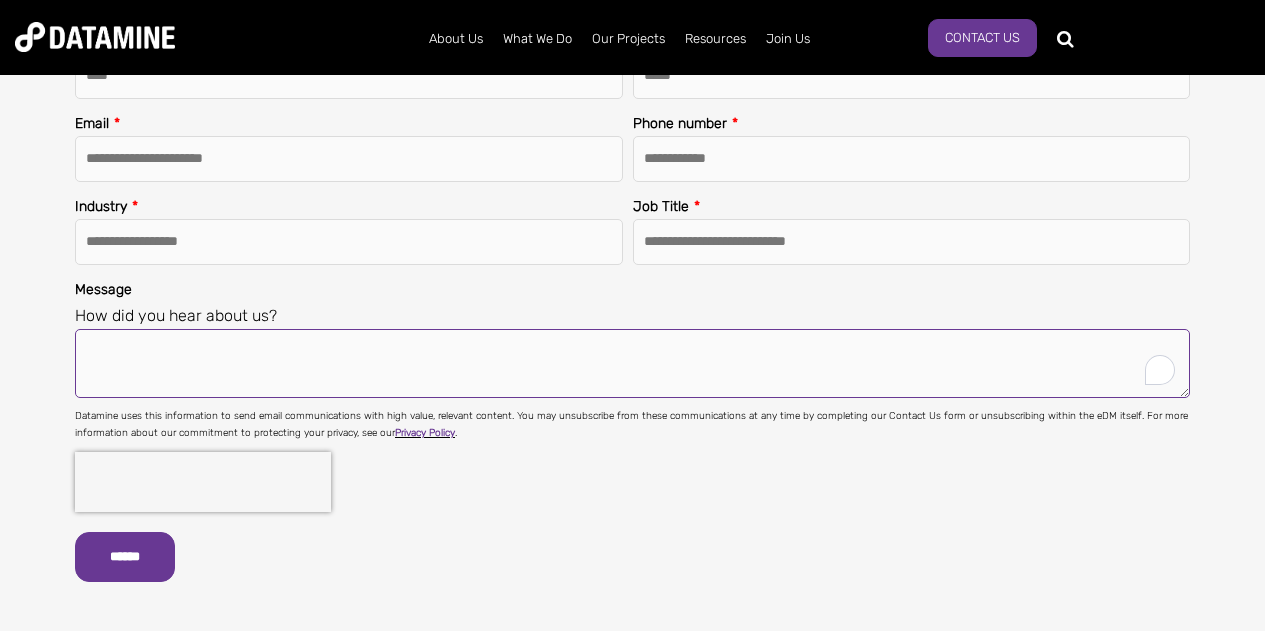 scroll, scrollTop: 2818, scrollLeft: 0, axis: vertical 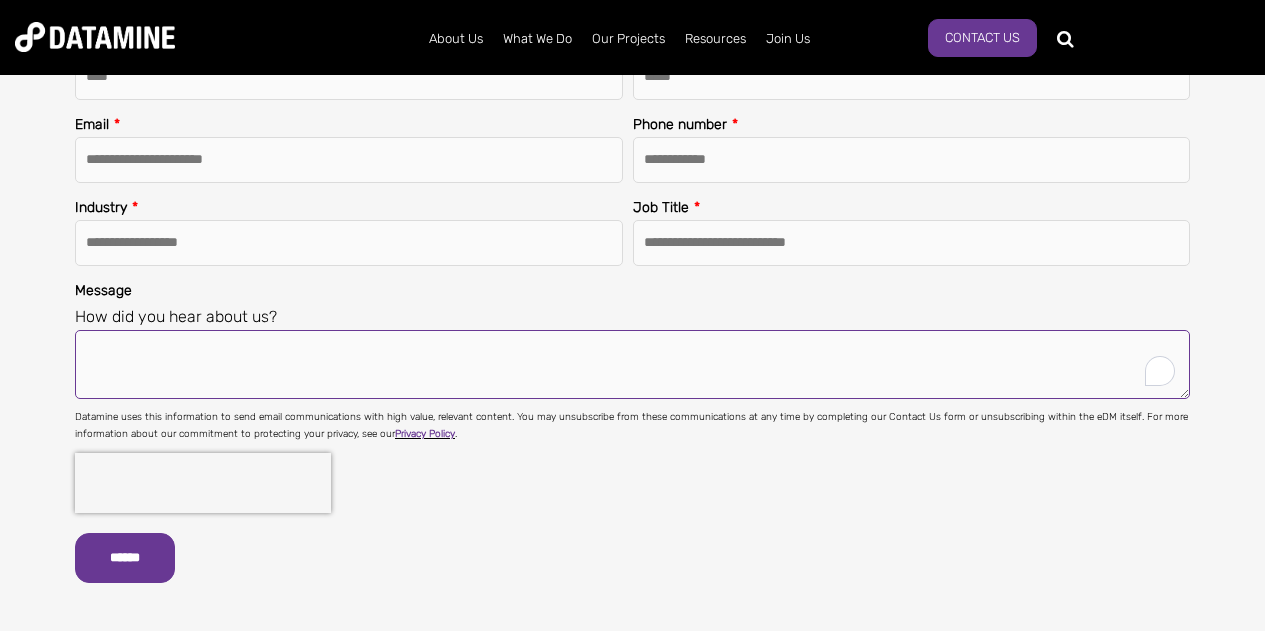click on "Message" at bounding box center [632, 365] 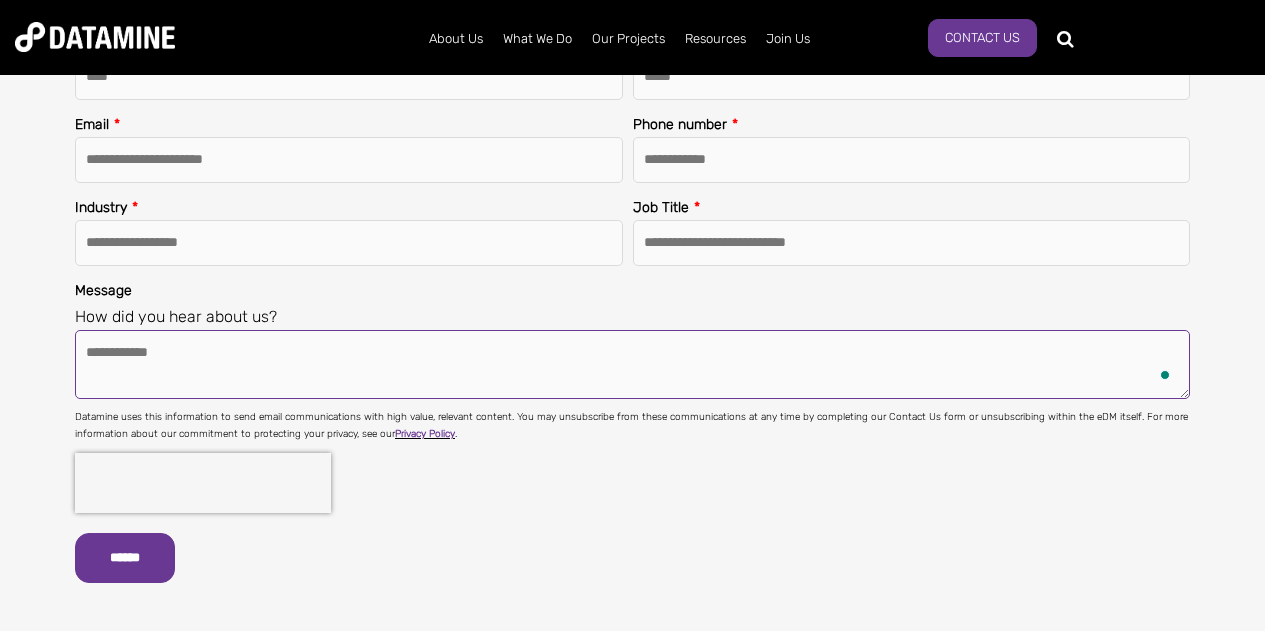 type on "**********" 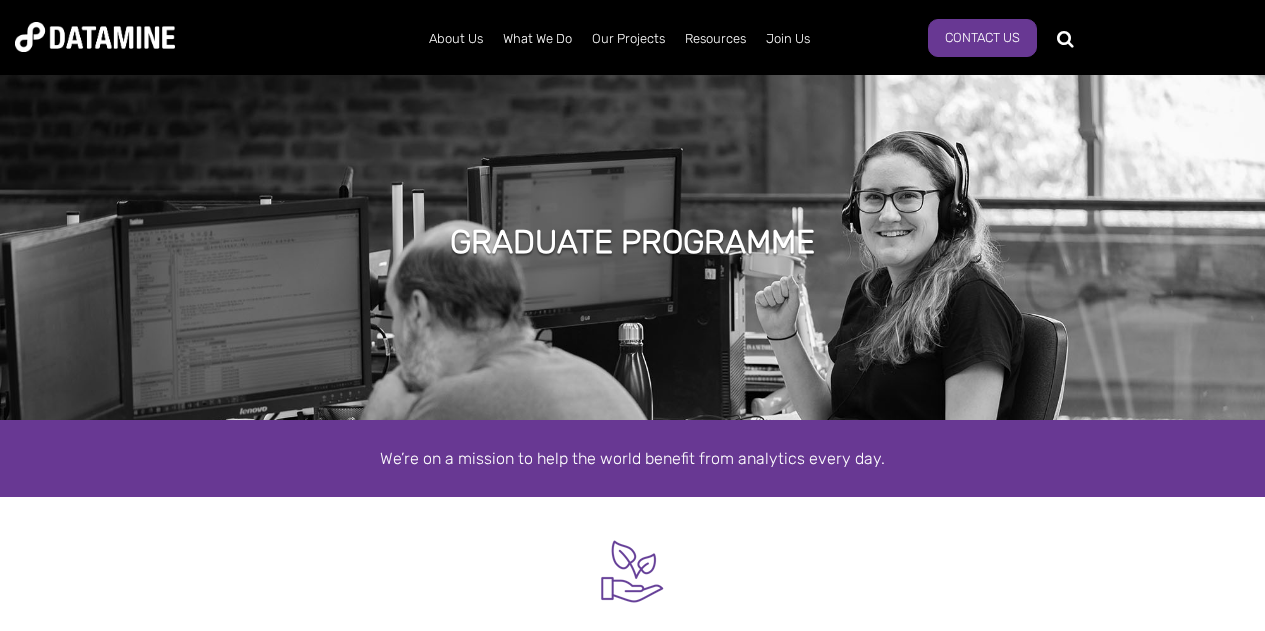scroll, scrollTop: 0, scrollLeft: 0, axis: both 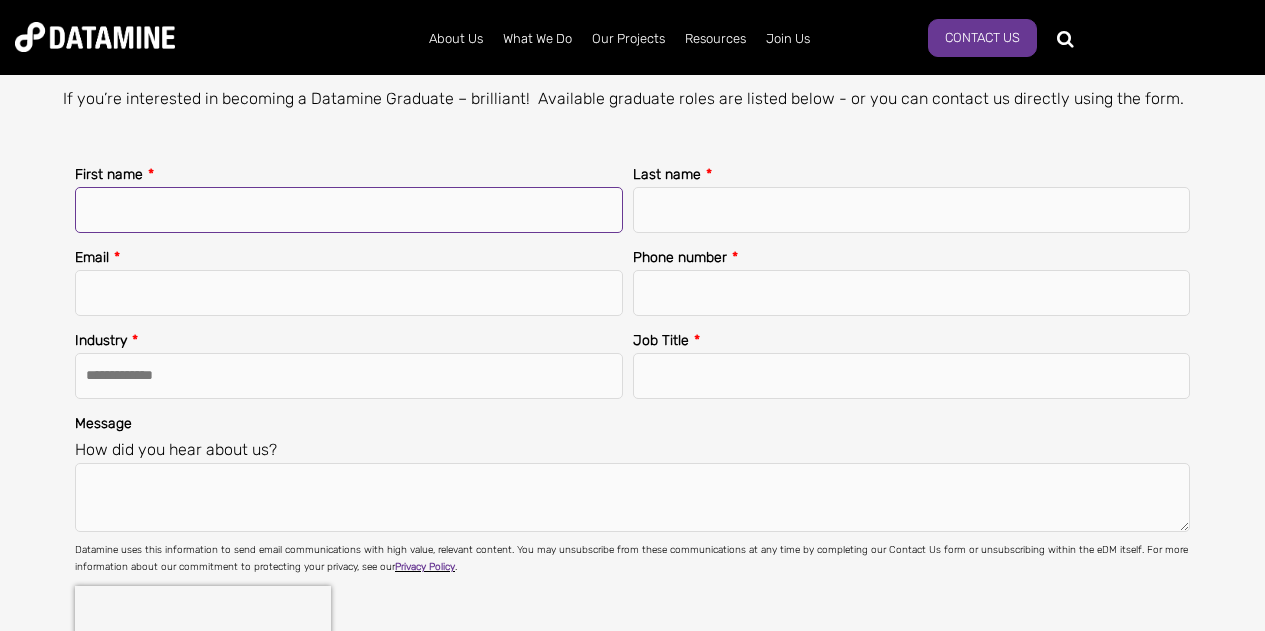 click on "First name *" at bounding box center [349, 210] 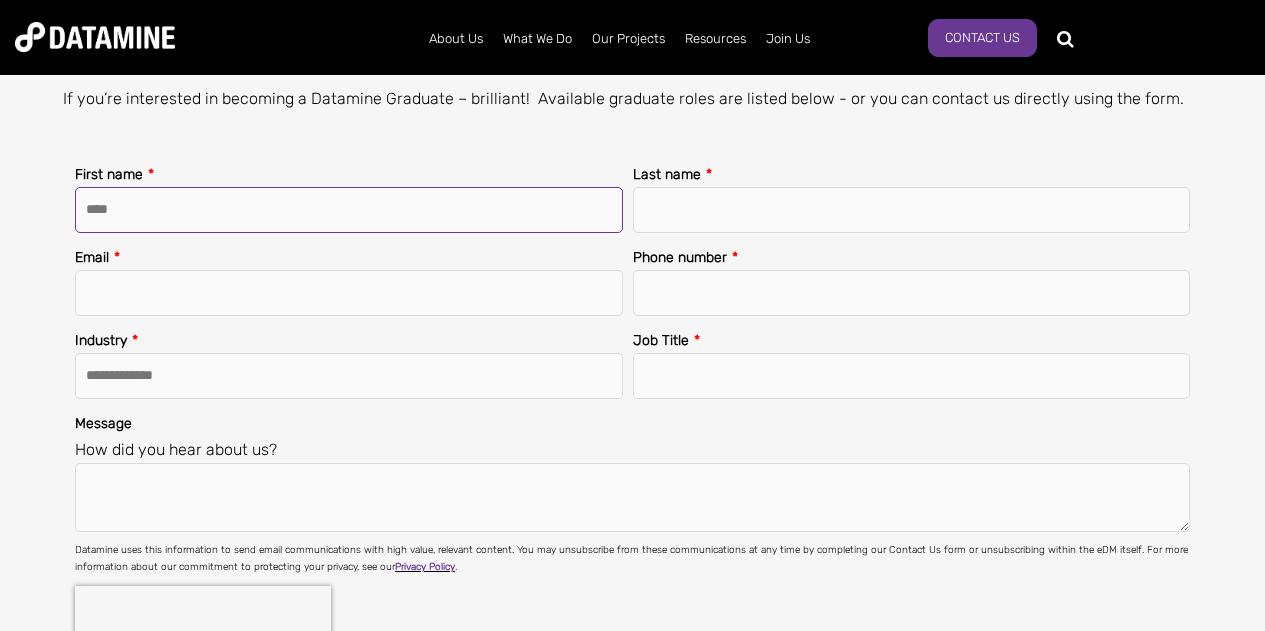 type on "****" 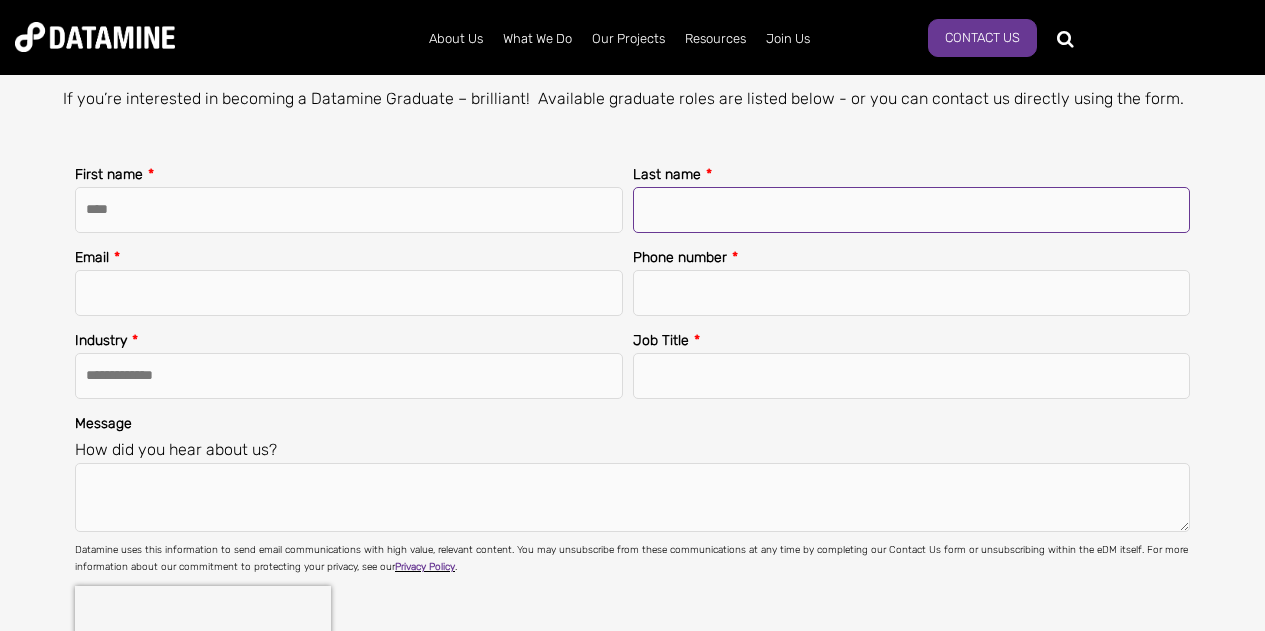 click on "Last name *" at bounding box center [912, 210] 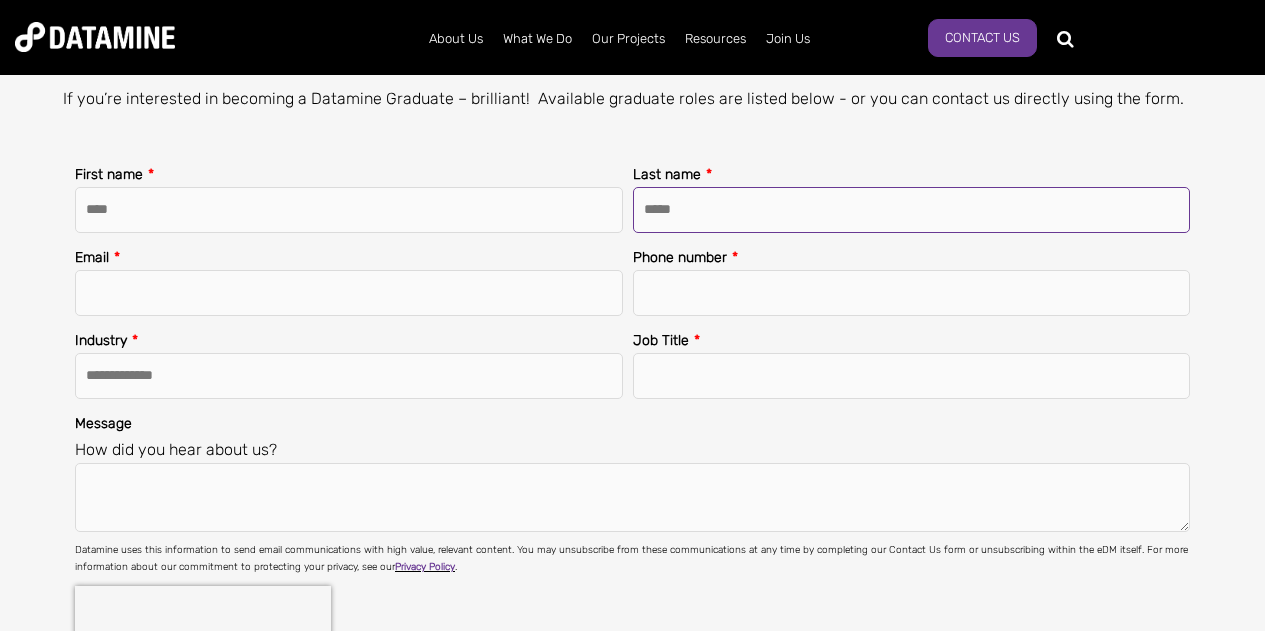 type on "*****" 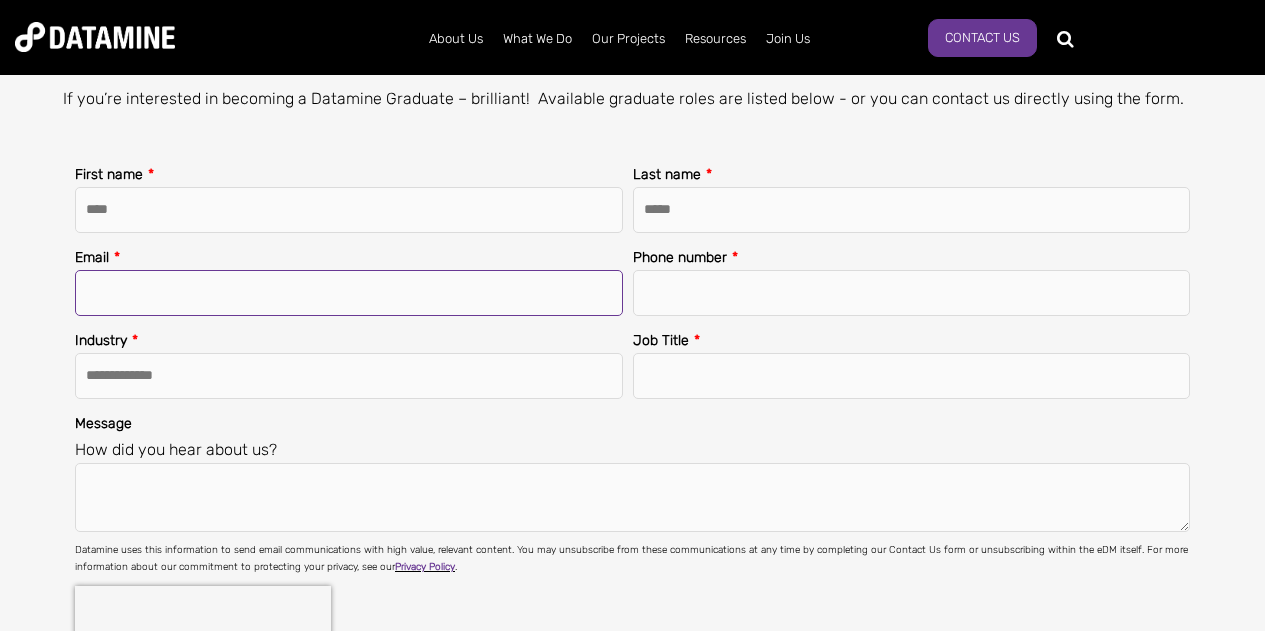 click on "Email *" at bounding box center (349, 293) 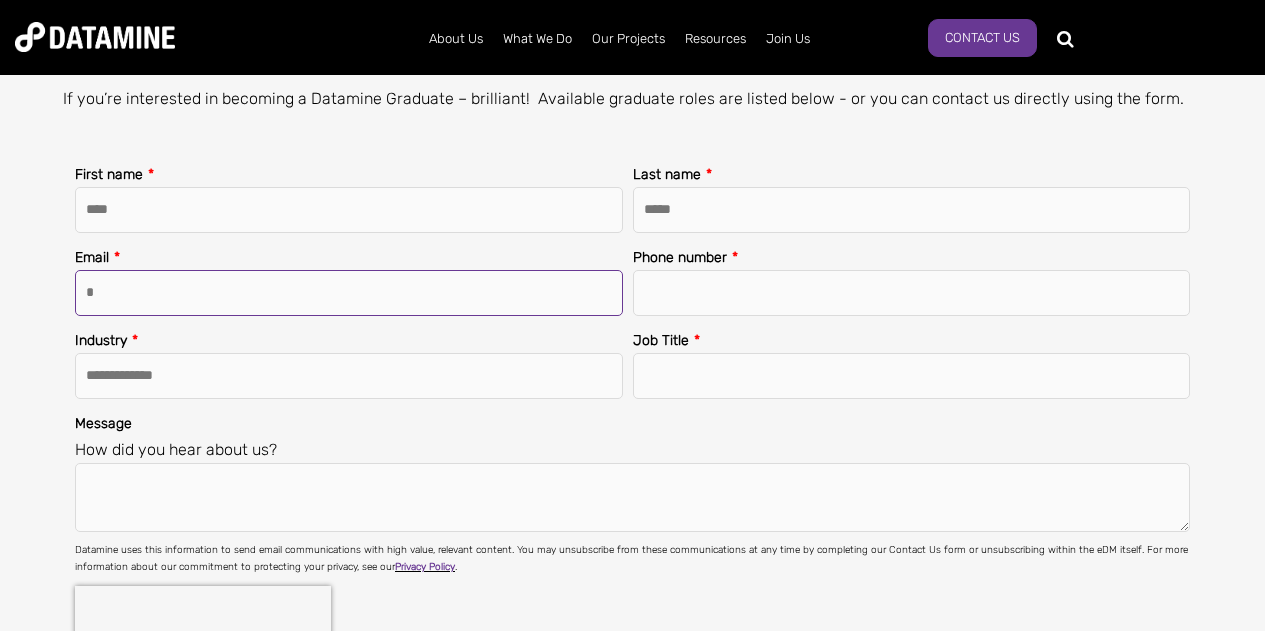type on "**********" 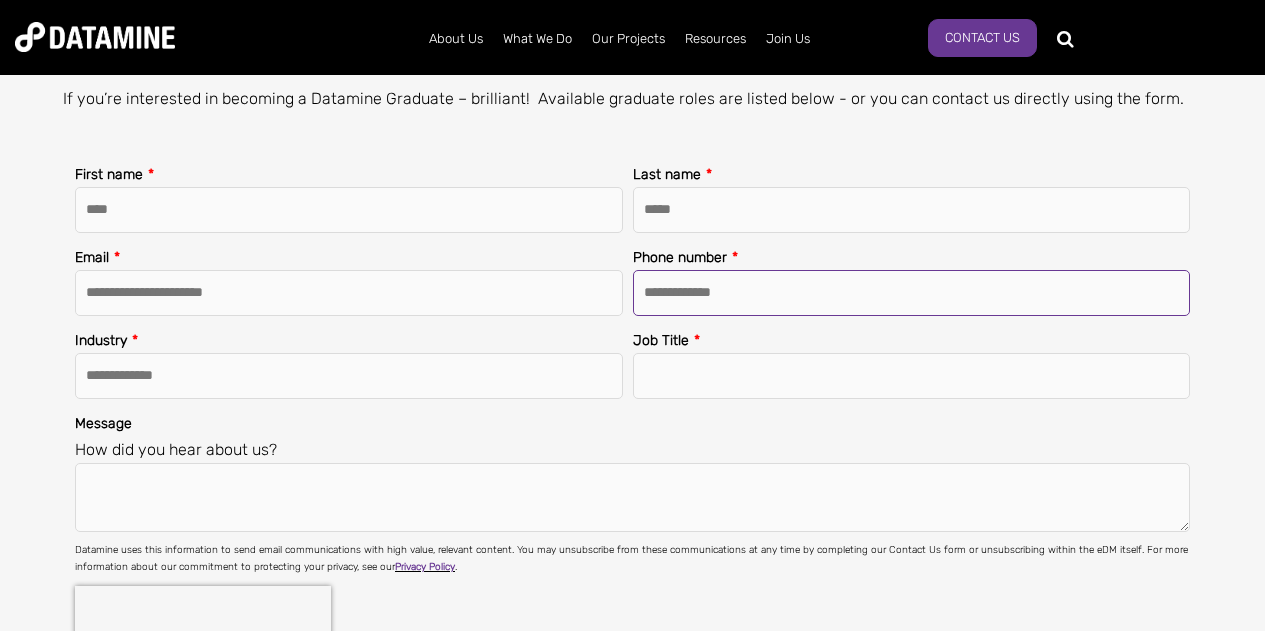 drag, startPoint x: 758, startPoint y: 294, endPoint x: 654, endPoint y: 292, distance: 104.019226 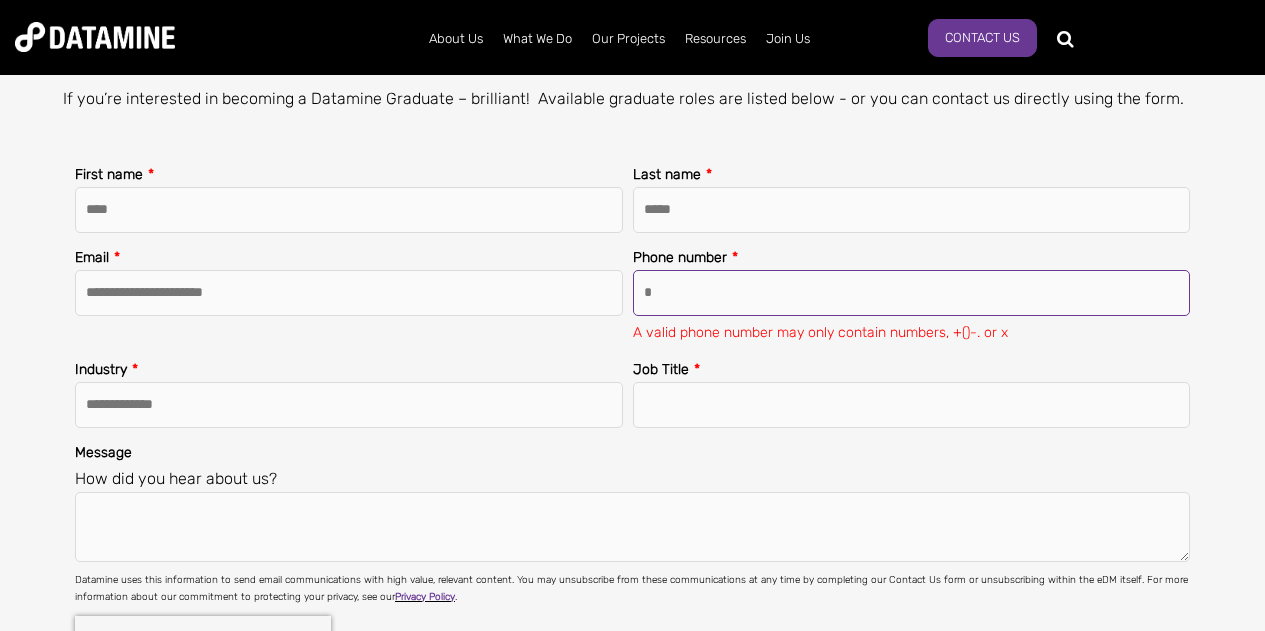 type on "**********" 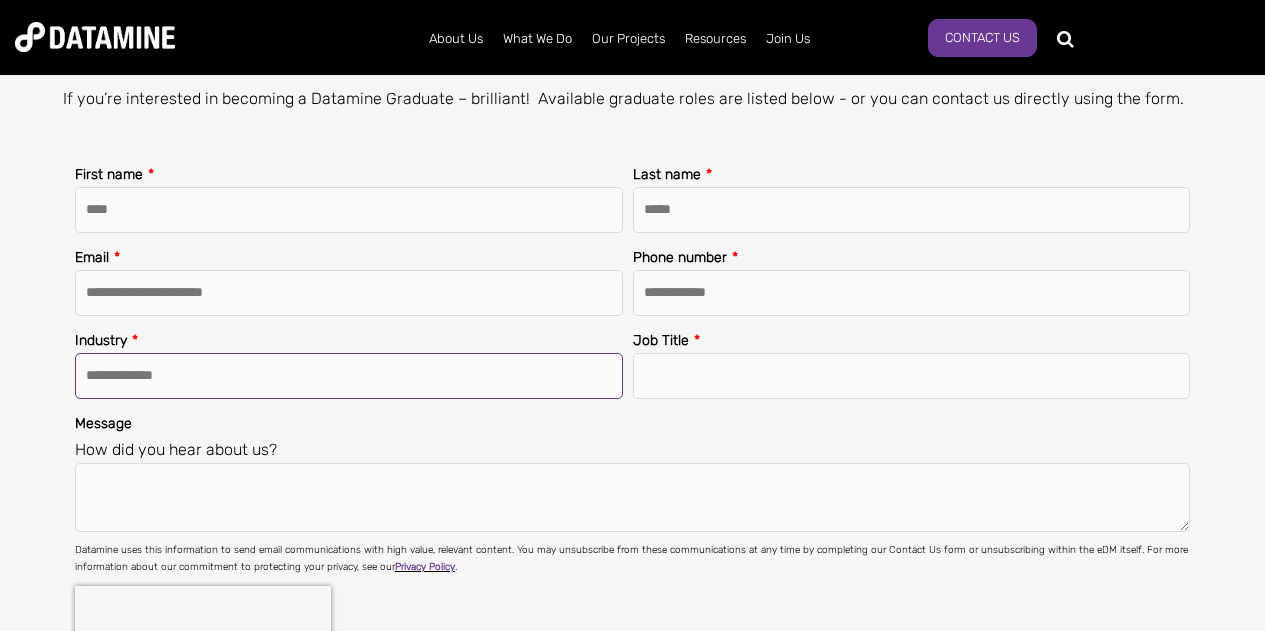 click on "**********" at bounding box center (349, 376) 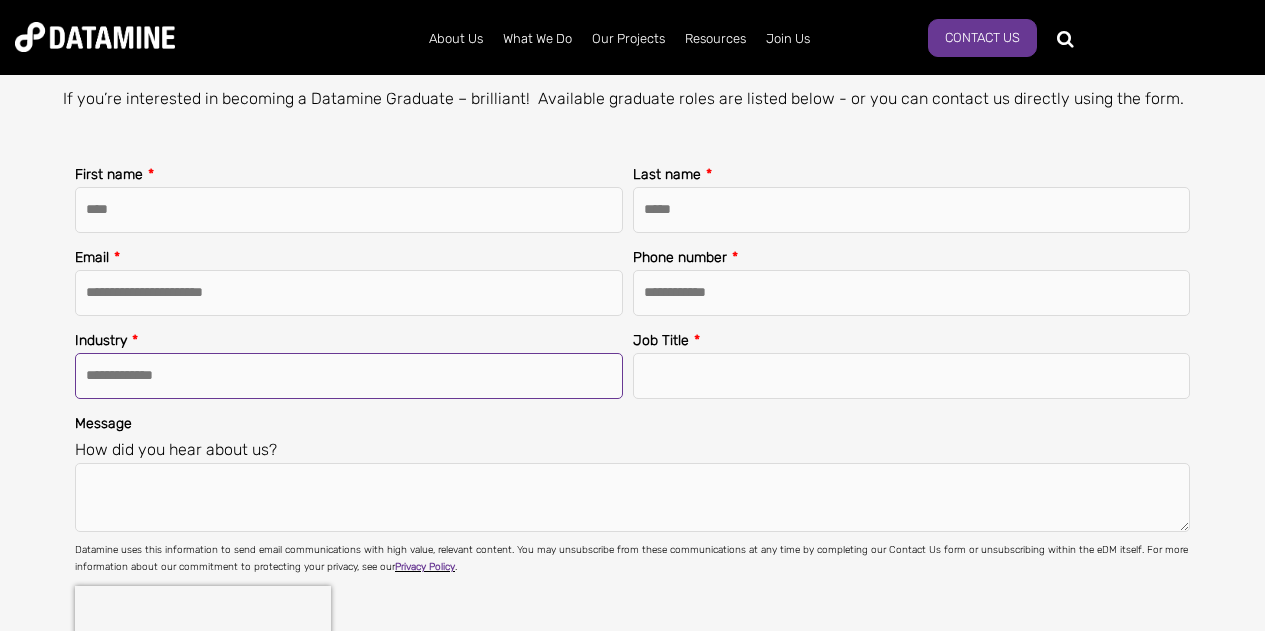 select on "**********" 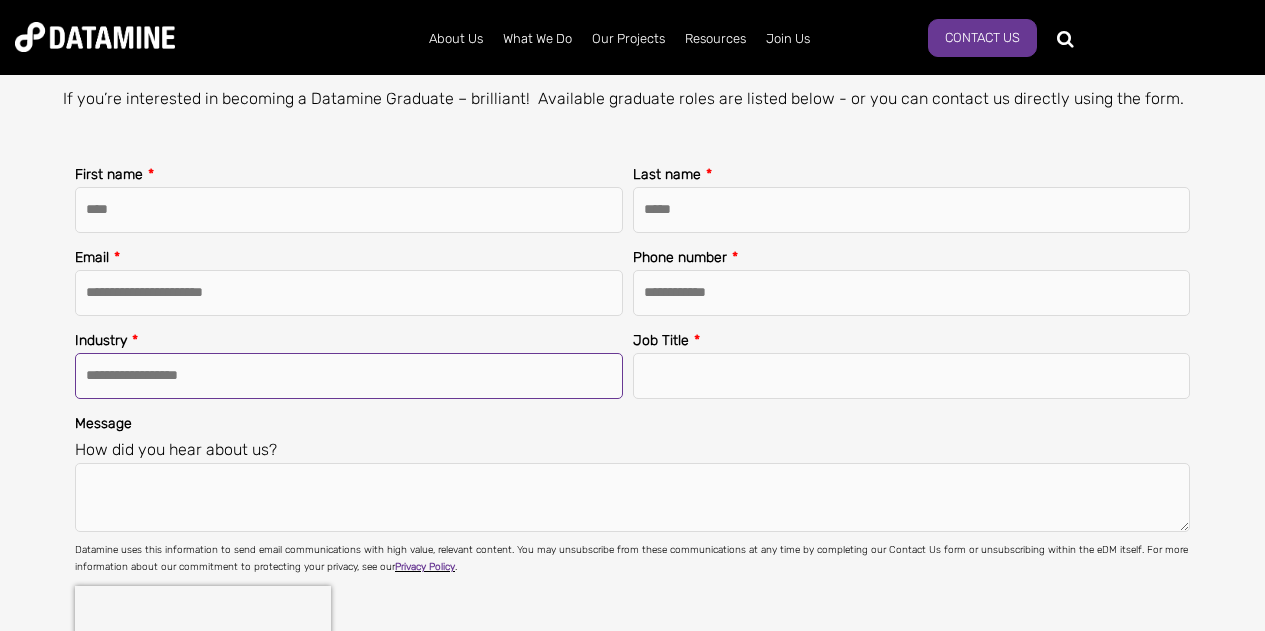 click on "**********" at bounding box center (349, 376) 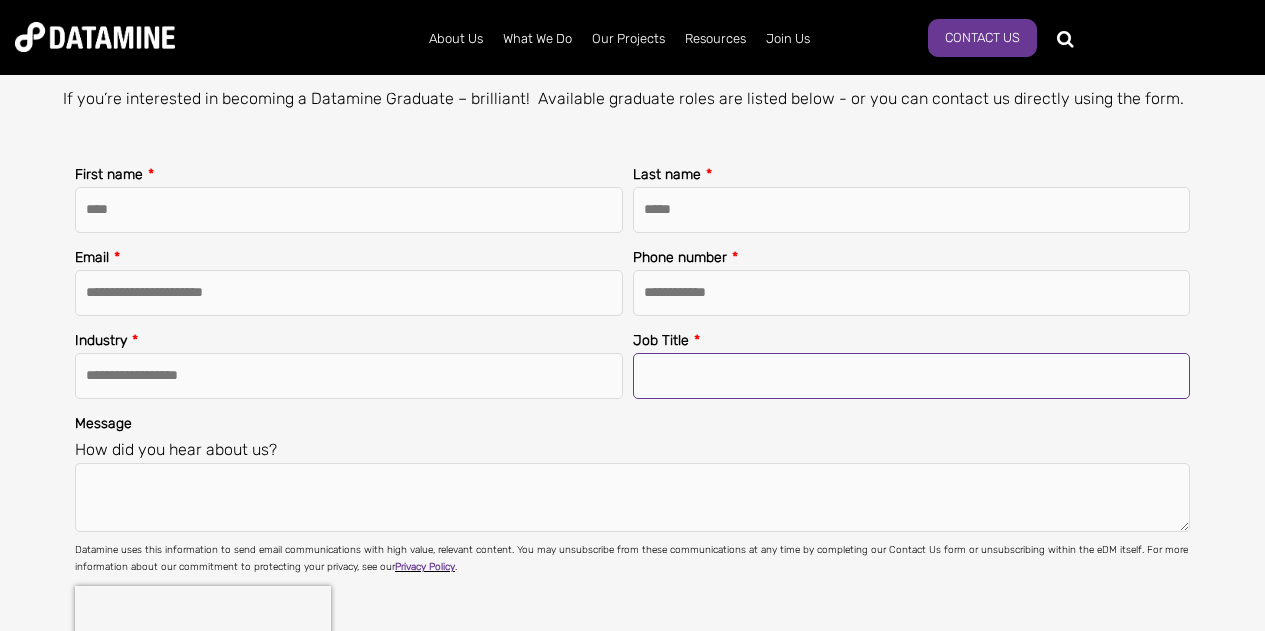click on "Job Title *" at bounding box center [912, 376] 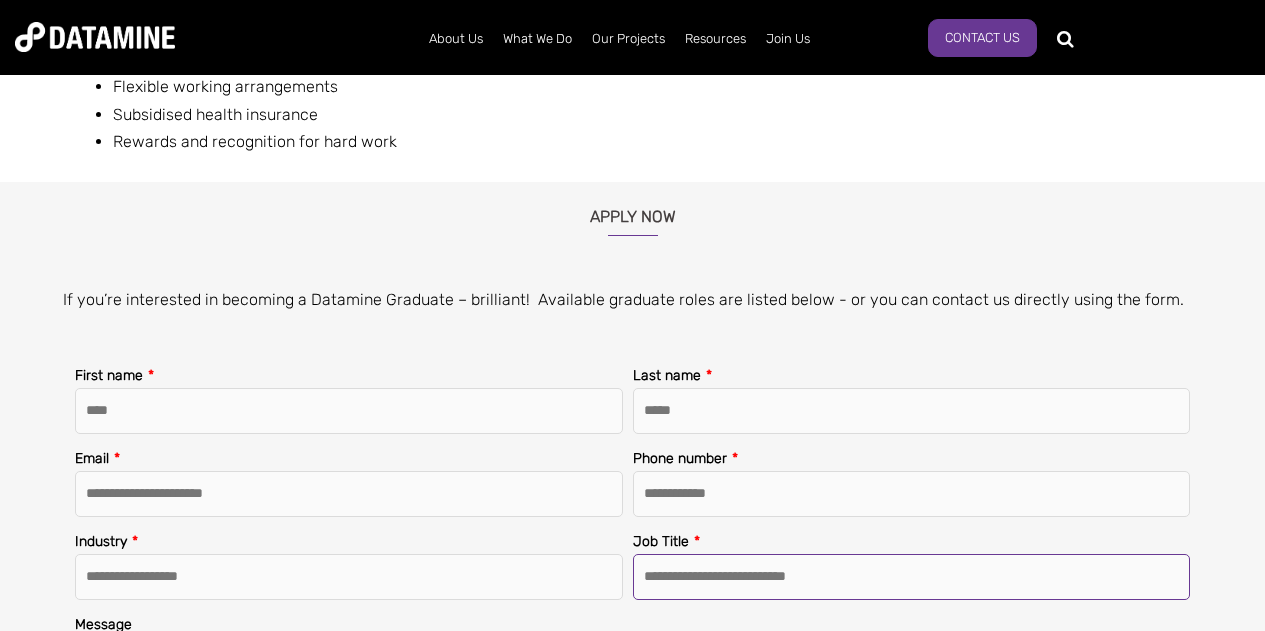 scroll, scrollTop: 2795, scrollLeft: 0, axis: vertical 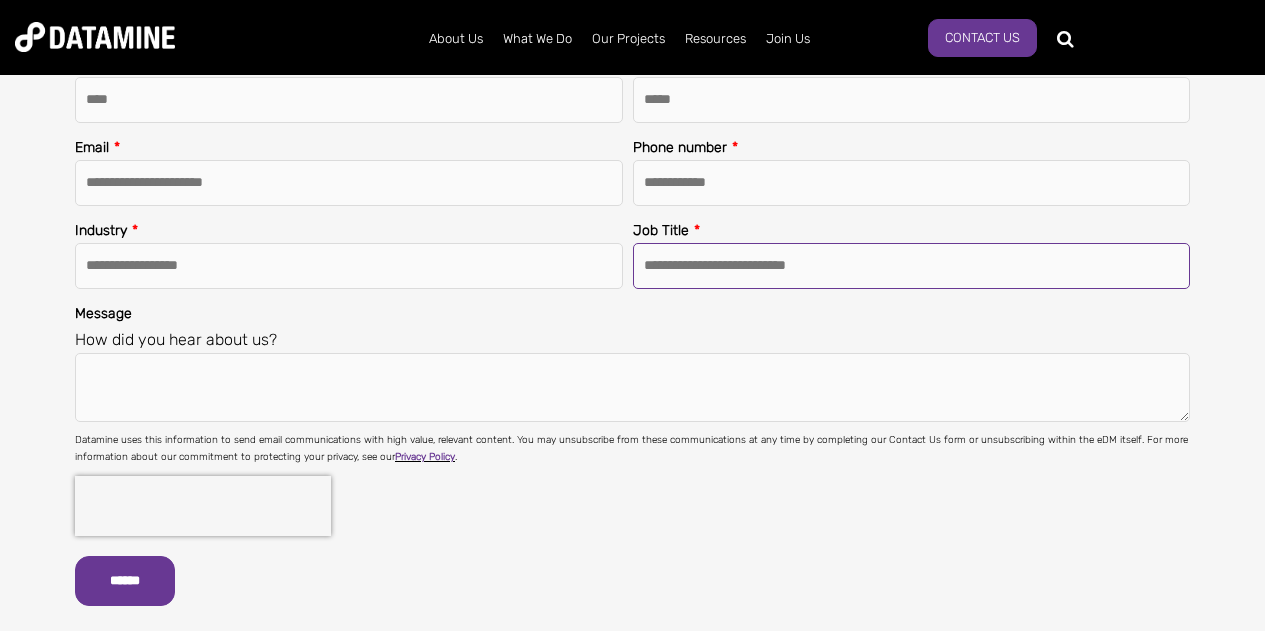 type on "**********" 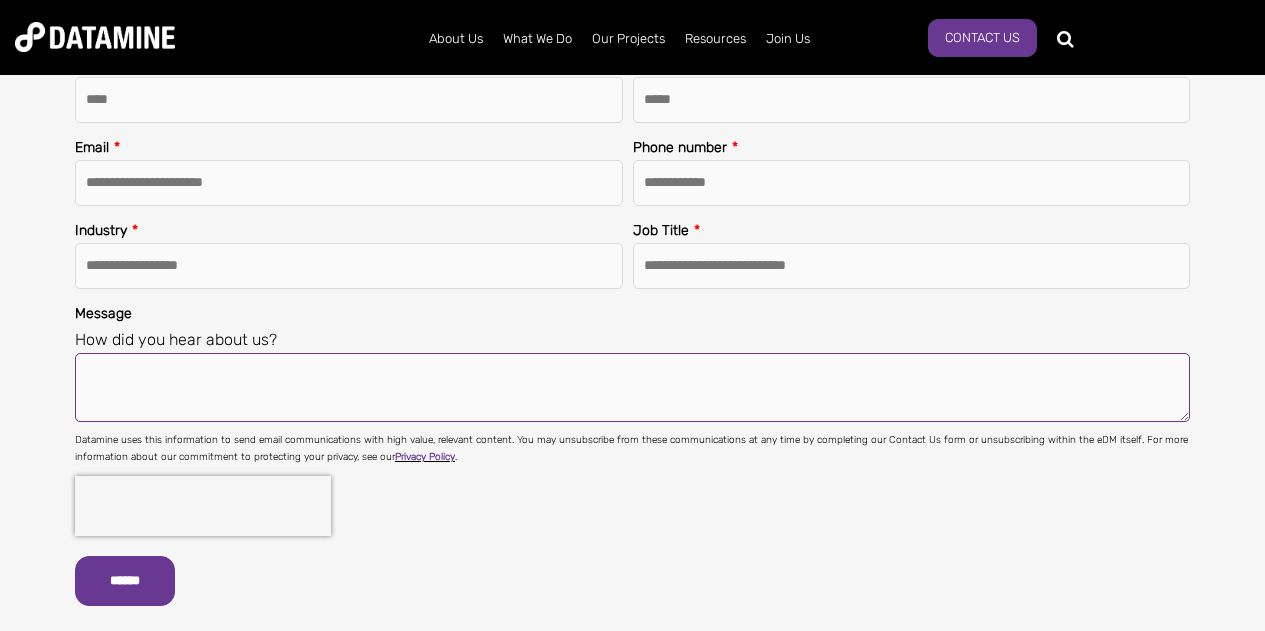 click on "Message" at bounding box center [632, 388] 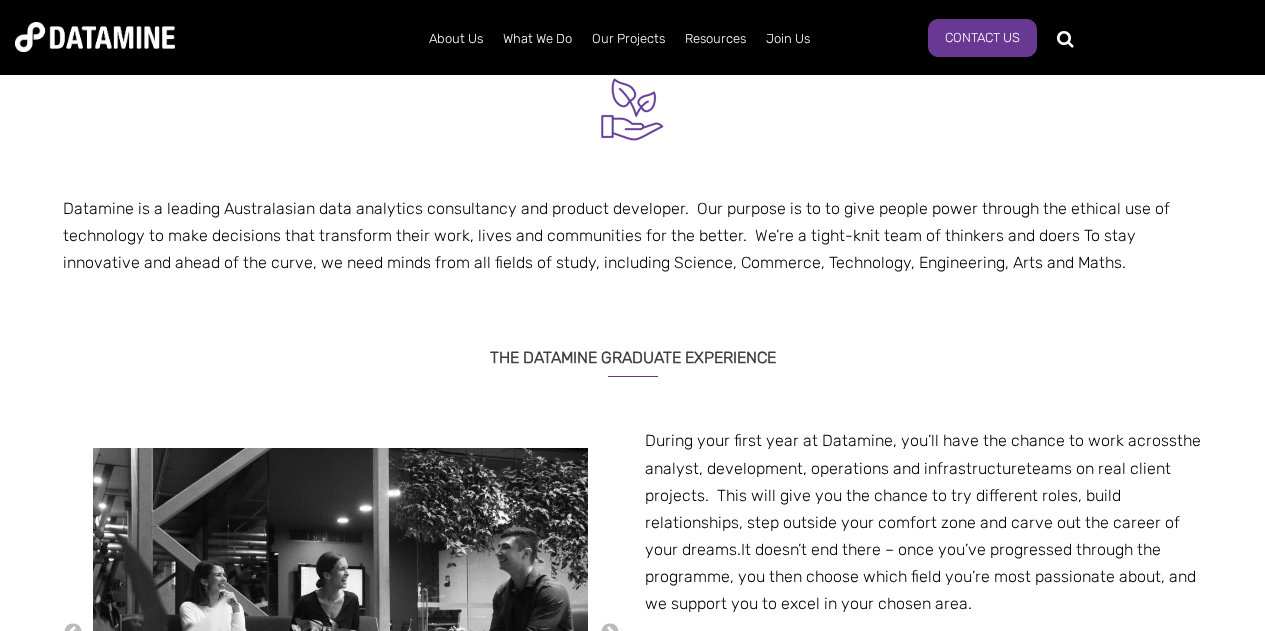 scroll, scrollTop: 460, scrollLeft: 0, axis: vertical 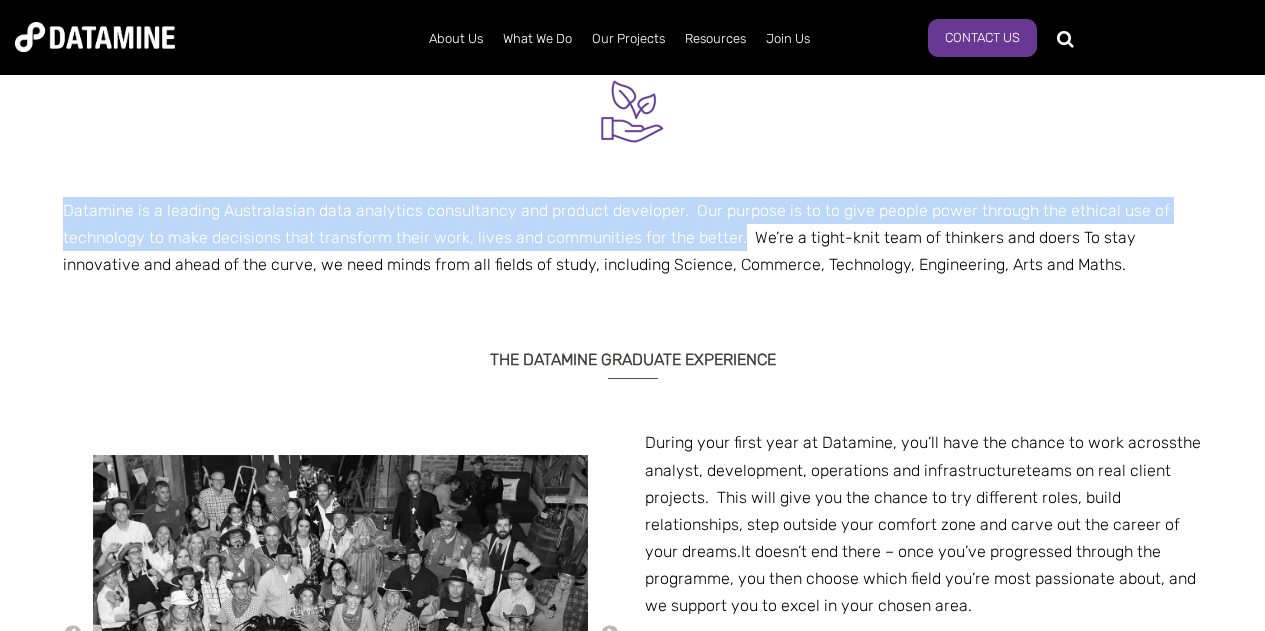 drag, startPoint x: 66, startPoint y: 213, endPoint x: 730, endPoint y: 230, distance: 664.2176 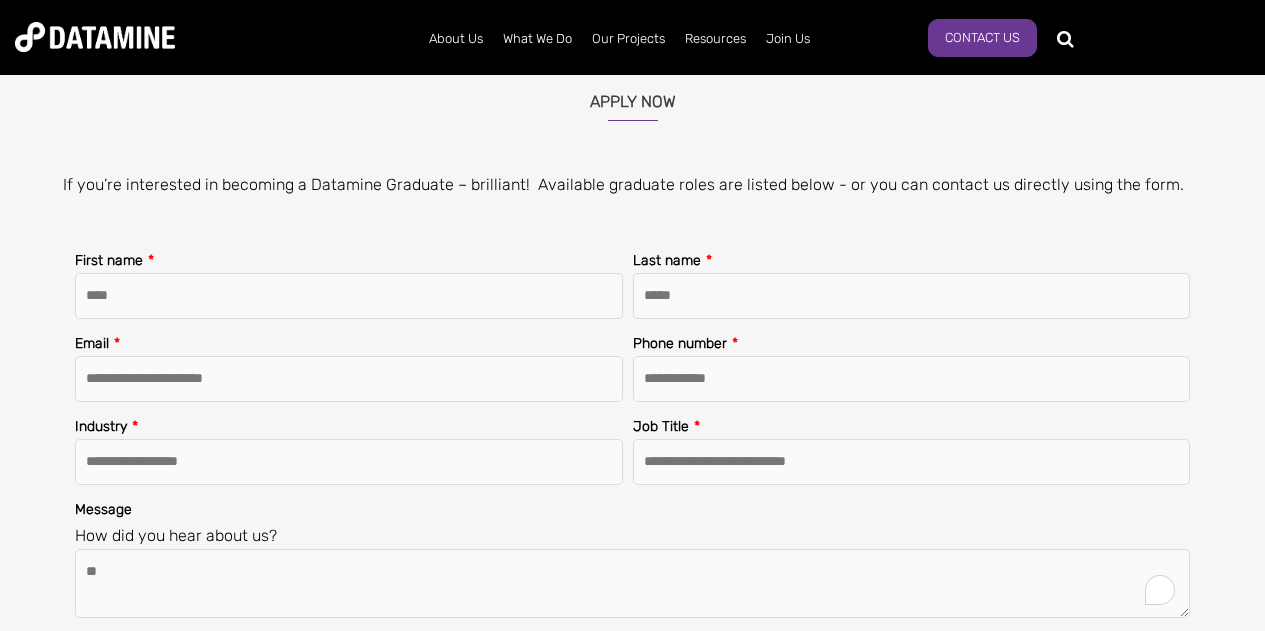 scroll, scrollTop: 2794, scrollLeft: 0, axis: vertical 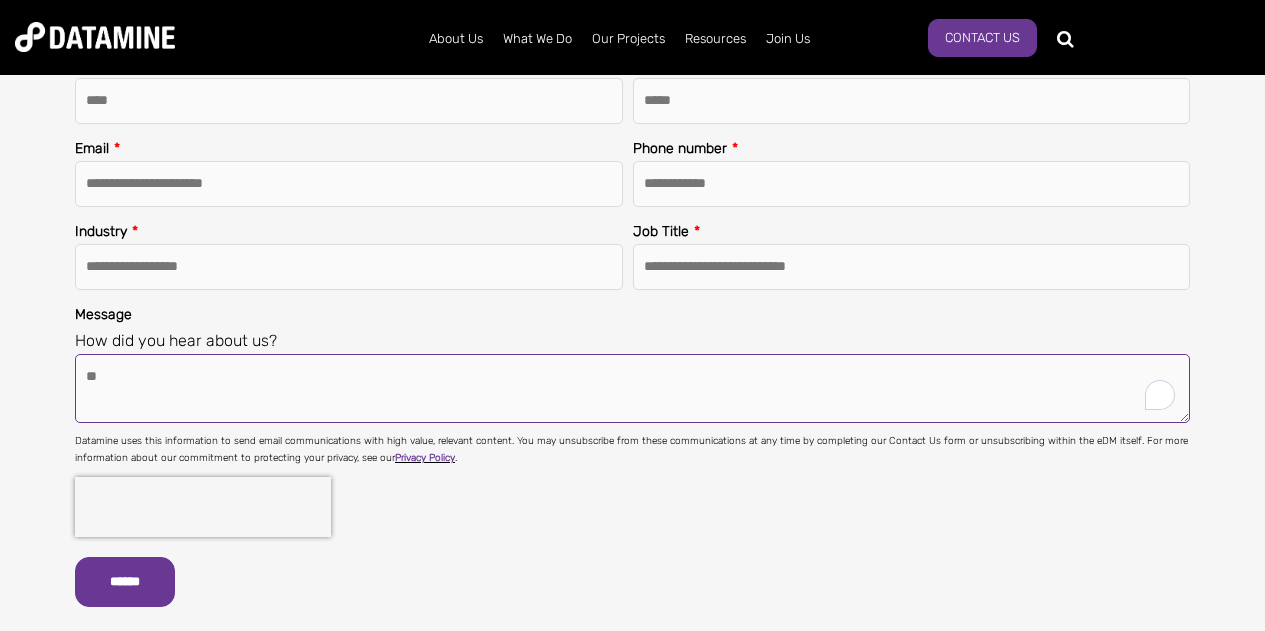 click on "*" at bounding box center [632, 389] 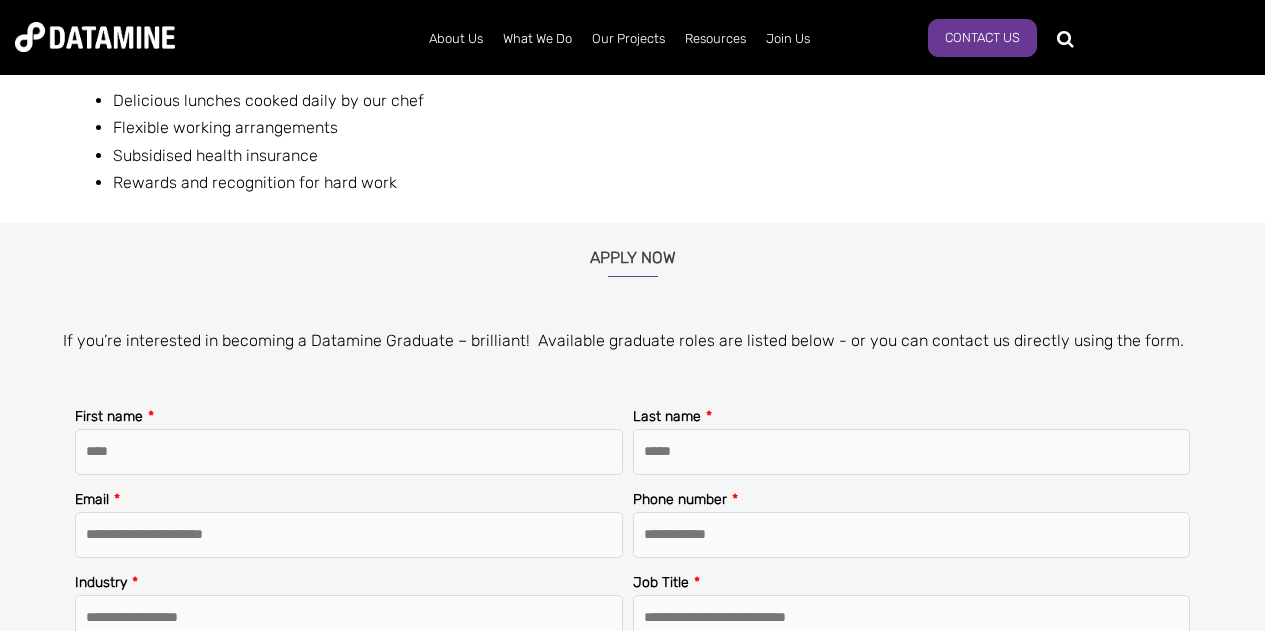 scroll, scrollTop: 2557, scrollLeft: 0, axis: vertical 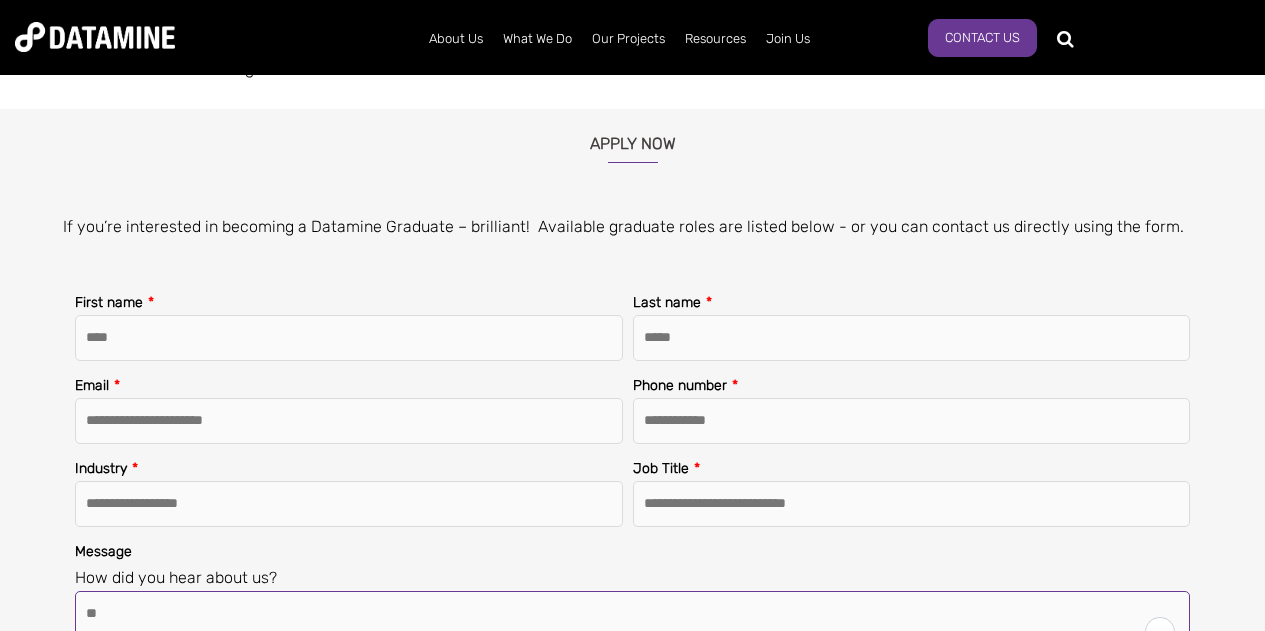 type on "*" 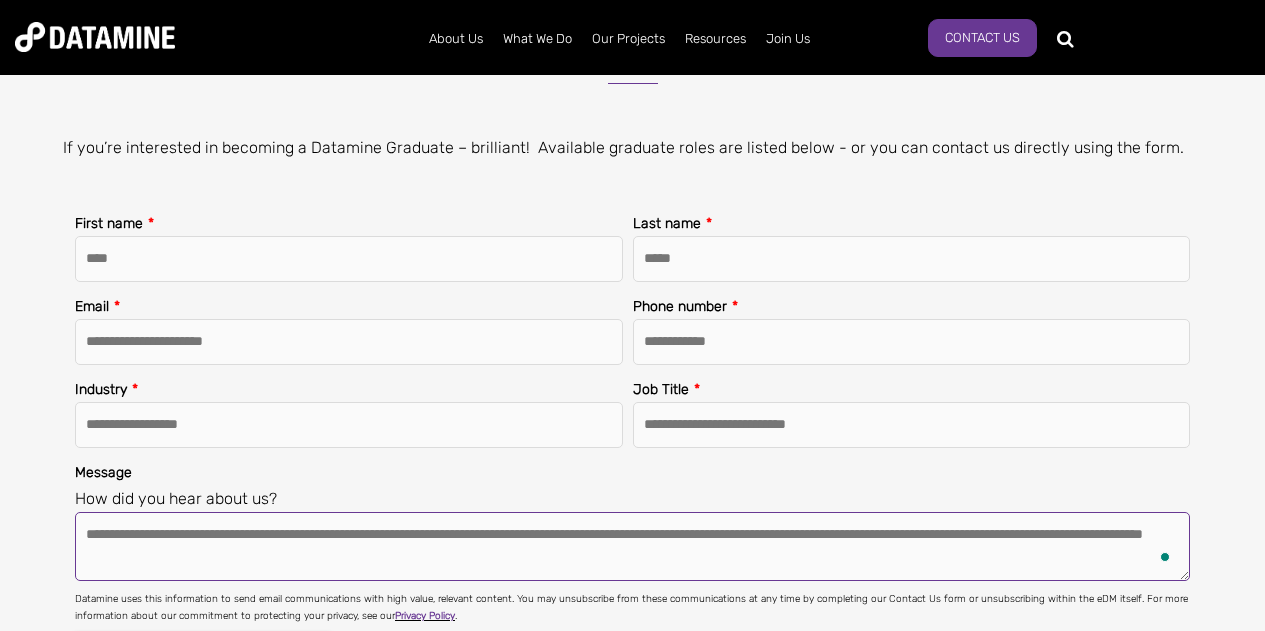 scroll, scrollTop: 2637, scrollLeft: 0, axis: vertical 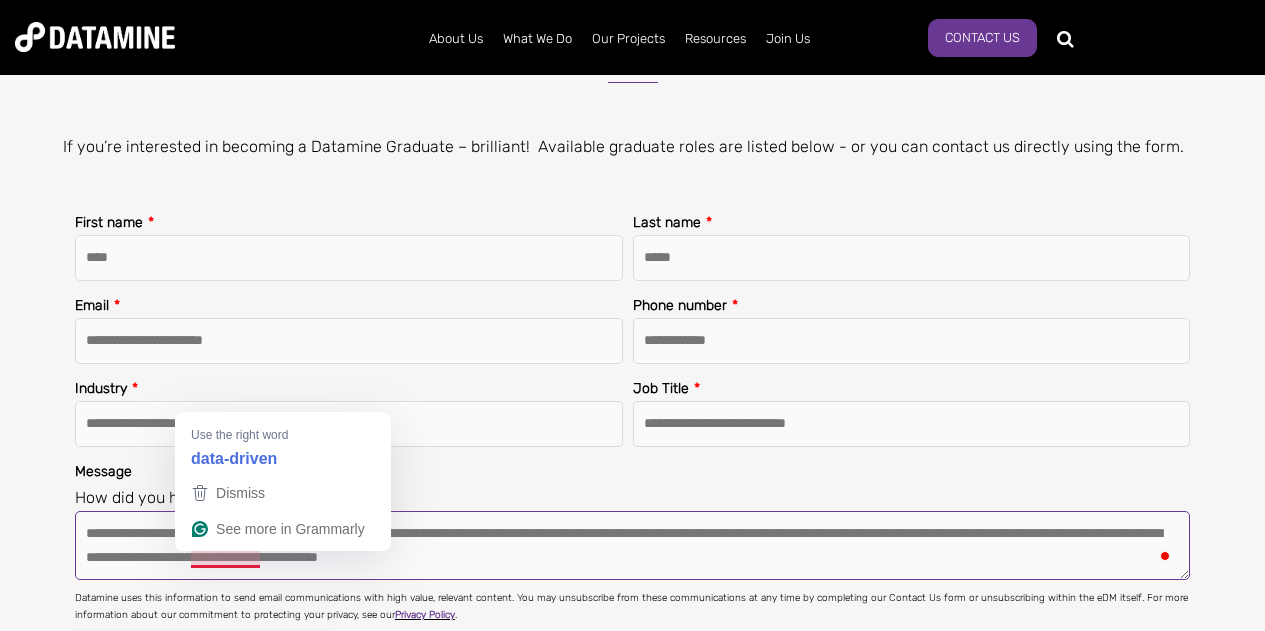 click on "**********" at bounding box center (632, 546) 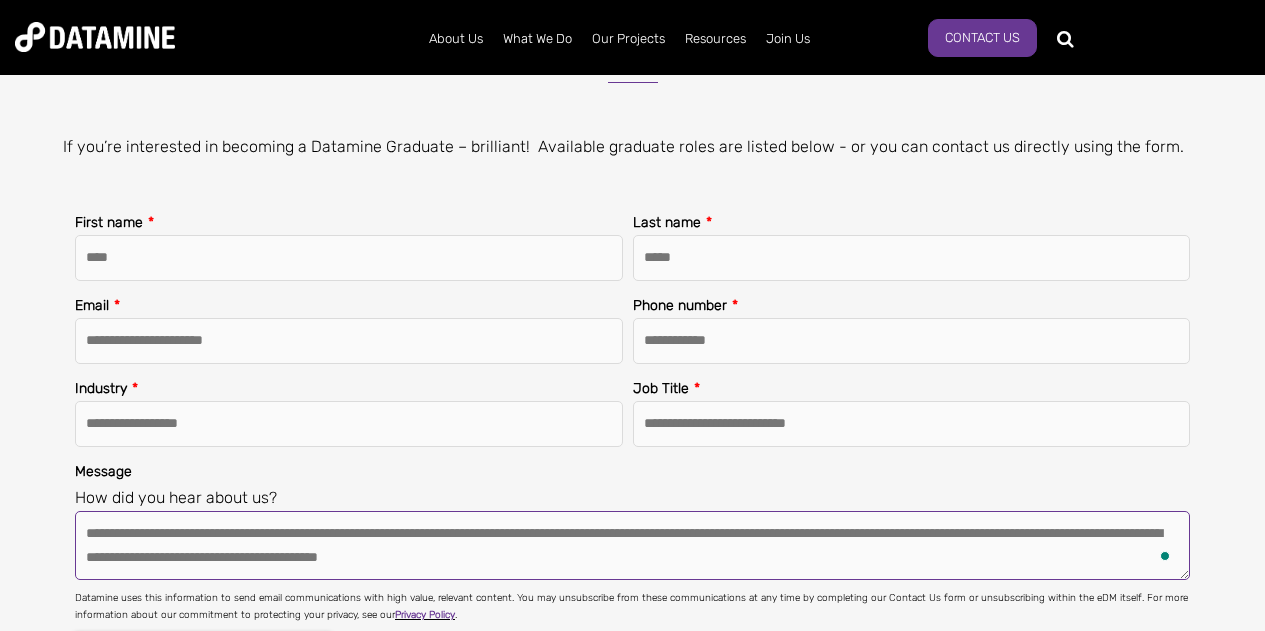 click on "**********" at bounding box center [632, 546] 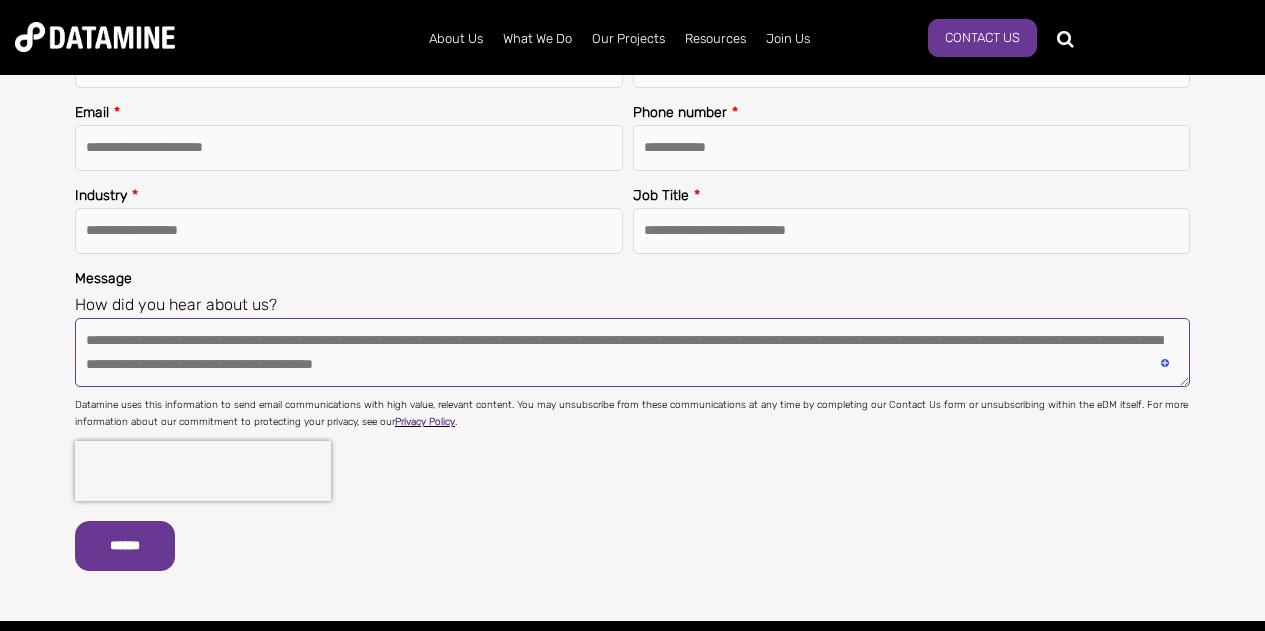 scroll, scrollTop: 2897, scrollLeft: 0, axis: vertical 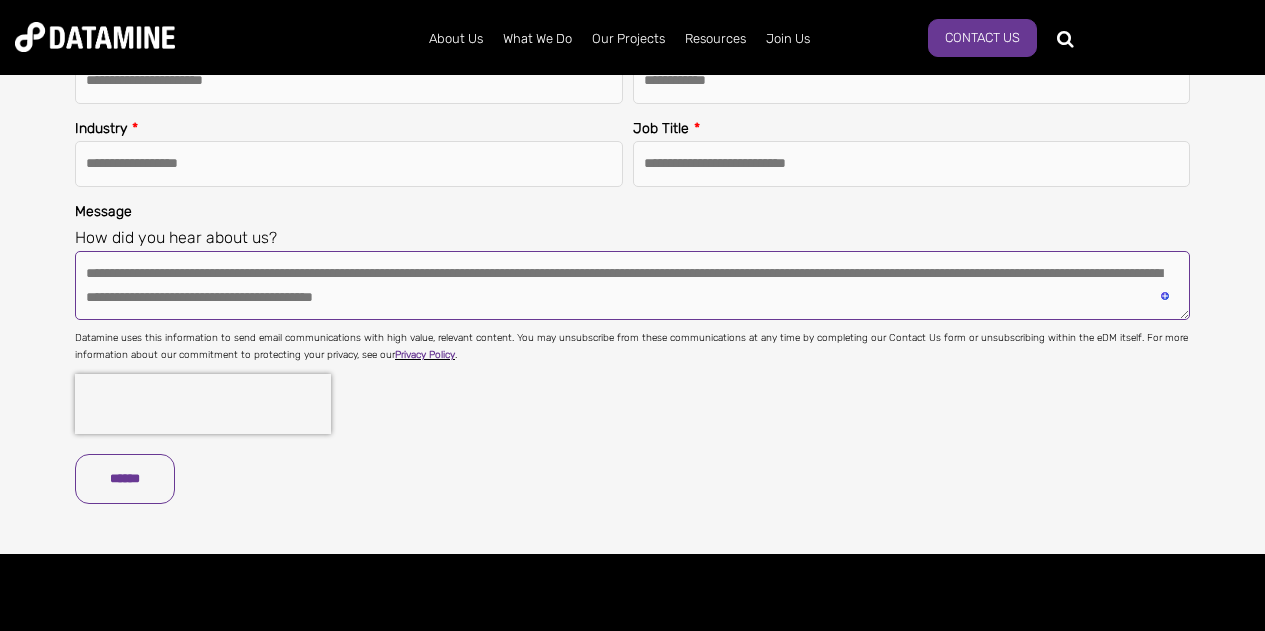 type on "**********" 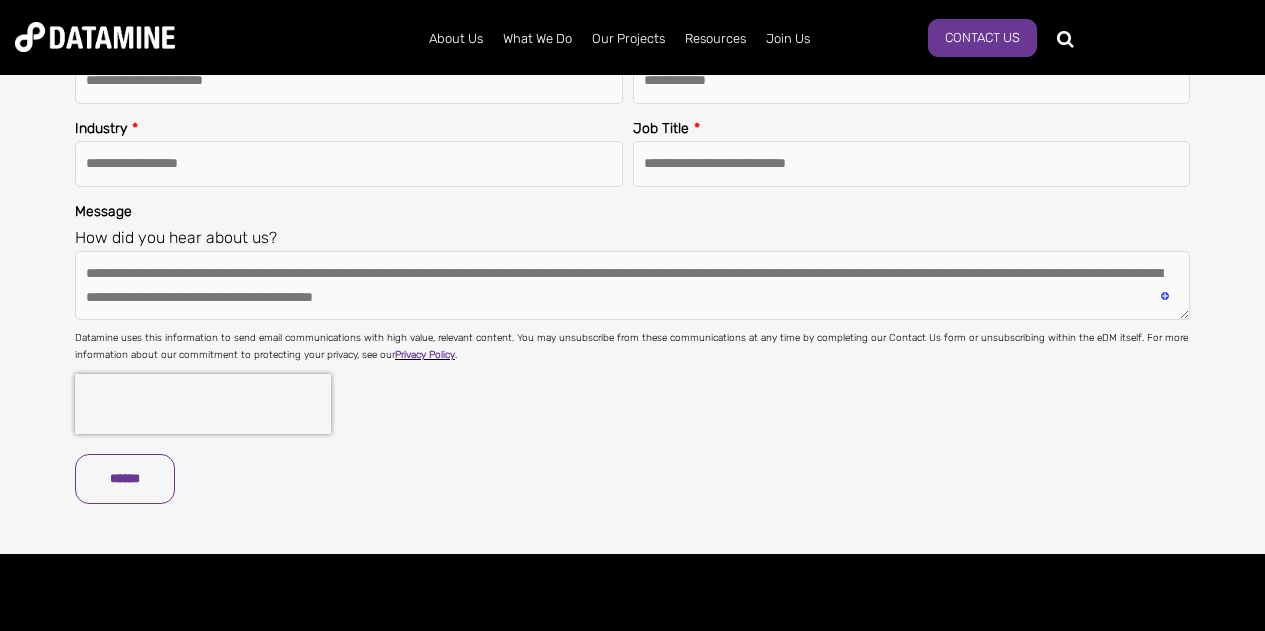 click on "******" at bounding box center [125, 479] 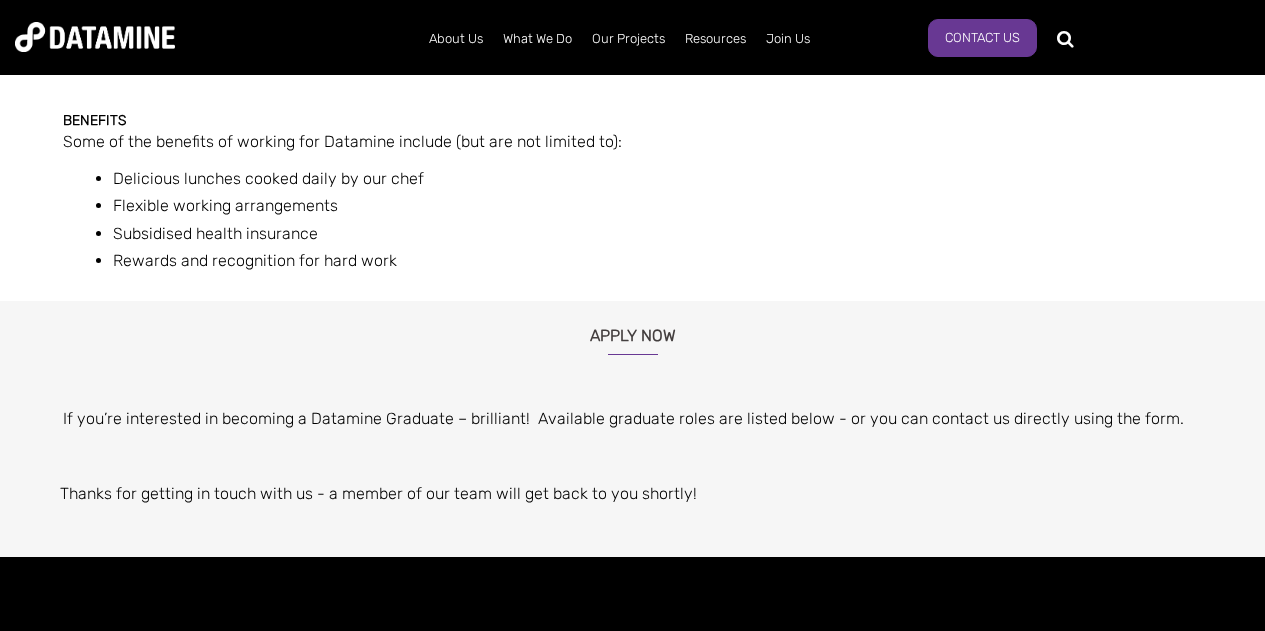 scroll, scrollTop: 2364, scrollLeft: 0, axis: vertical 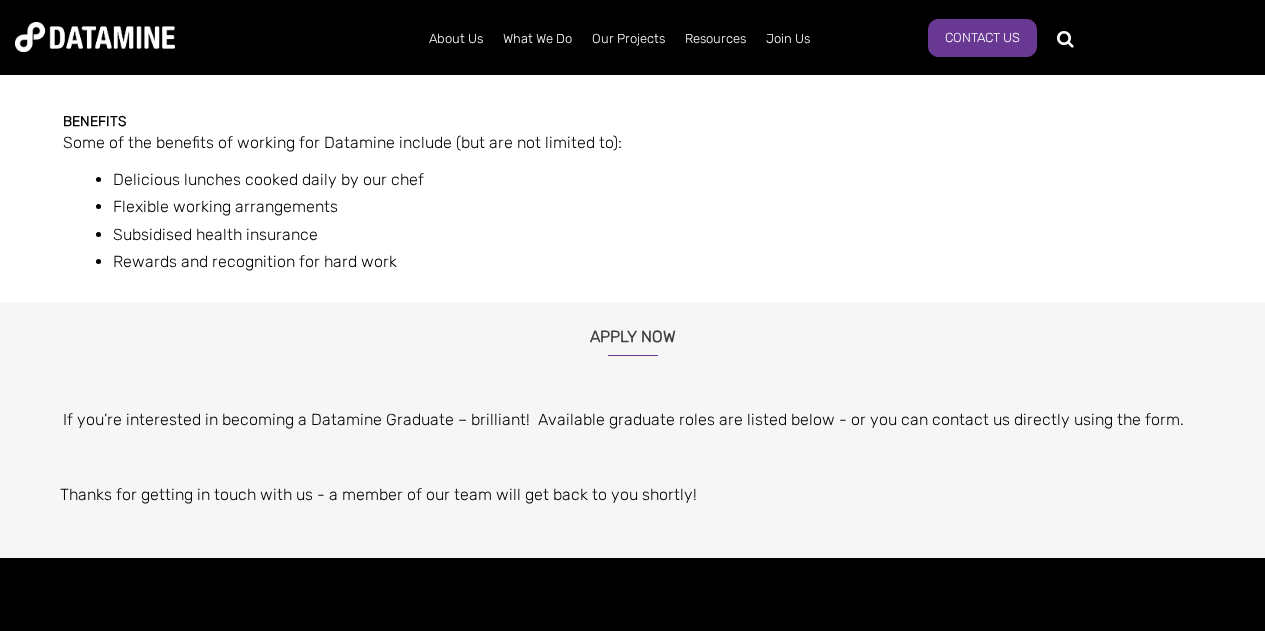 click on "Apply now" at bounding box center (632, 329) 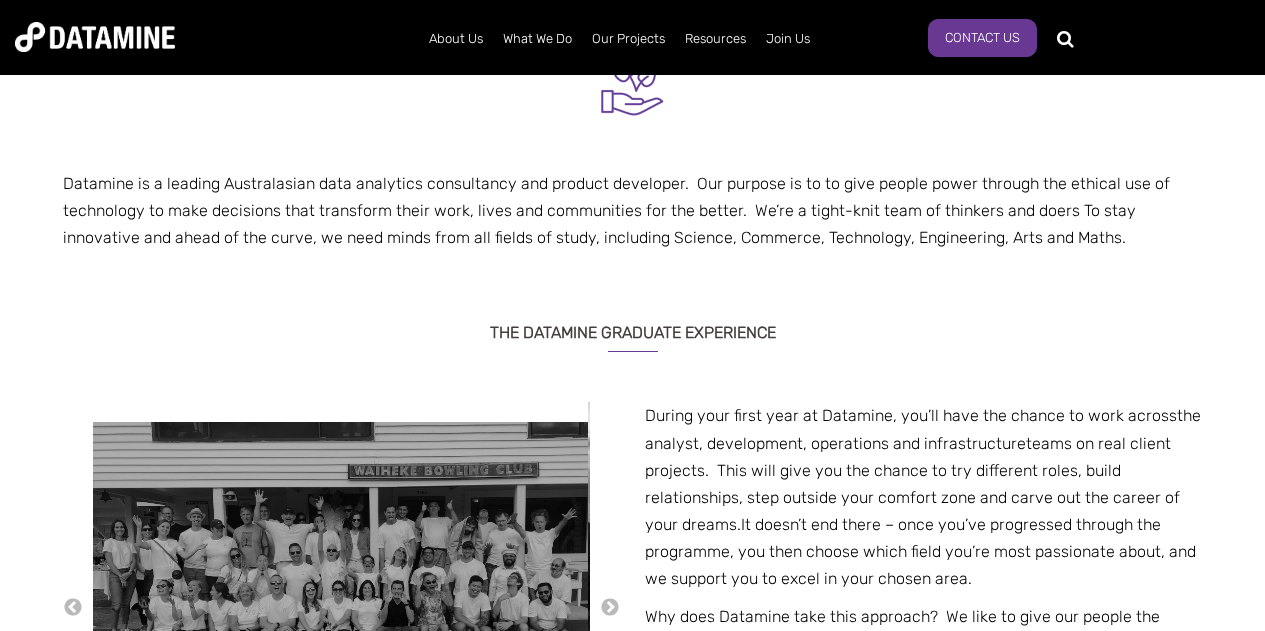 scroll, scrollTop: 0, scrollLeft: 0, axis: both 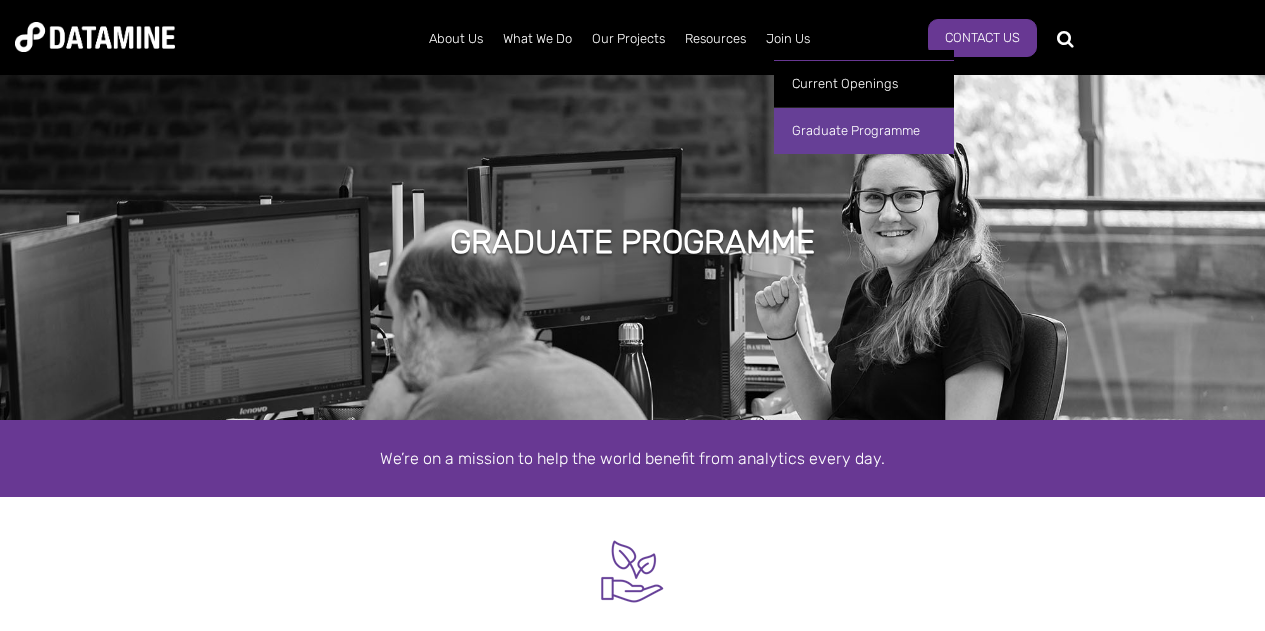 click on "Graduate Programme" at bounding box center [864, 130] 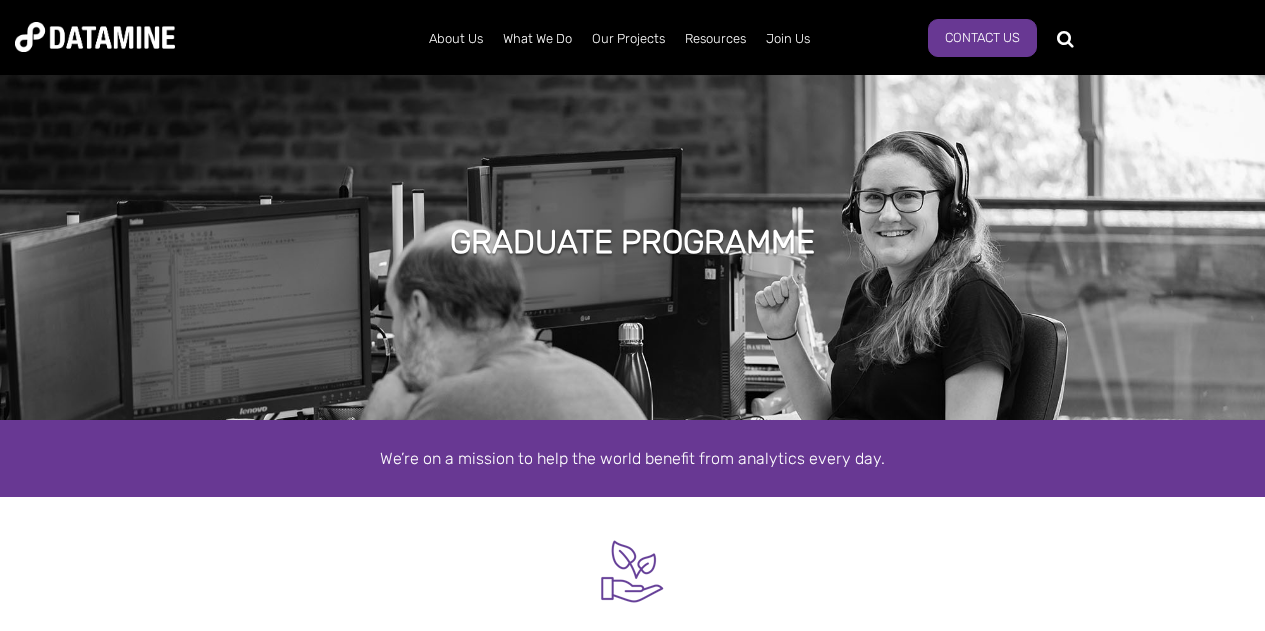 scroll, scrollTop: 0, scrollLeft: 0, axis: both 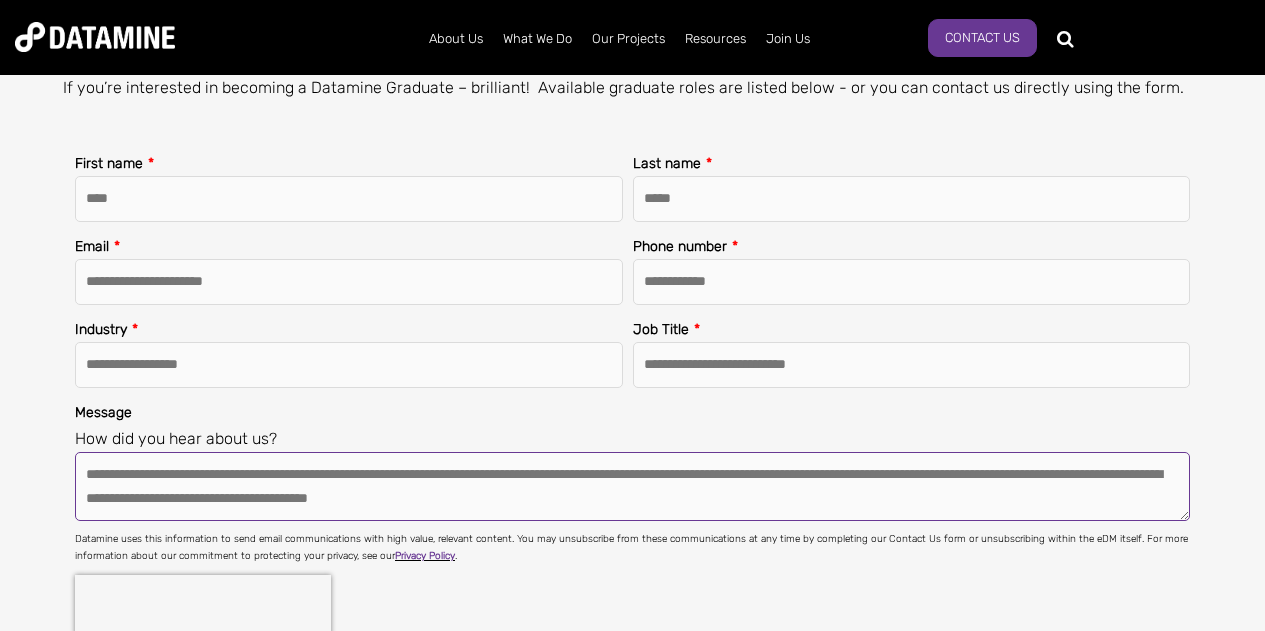 click on "**********" at bounding box center (632, 487) 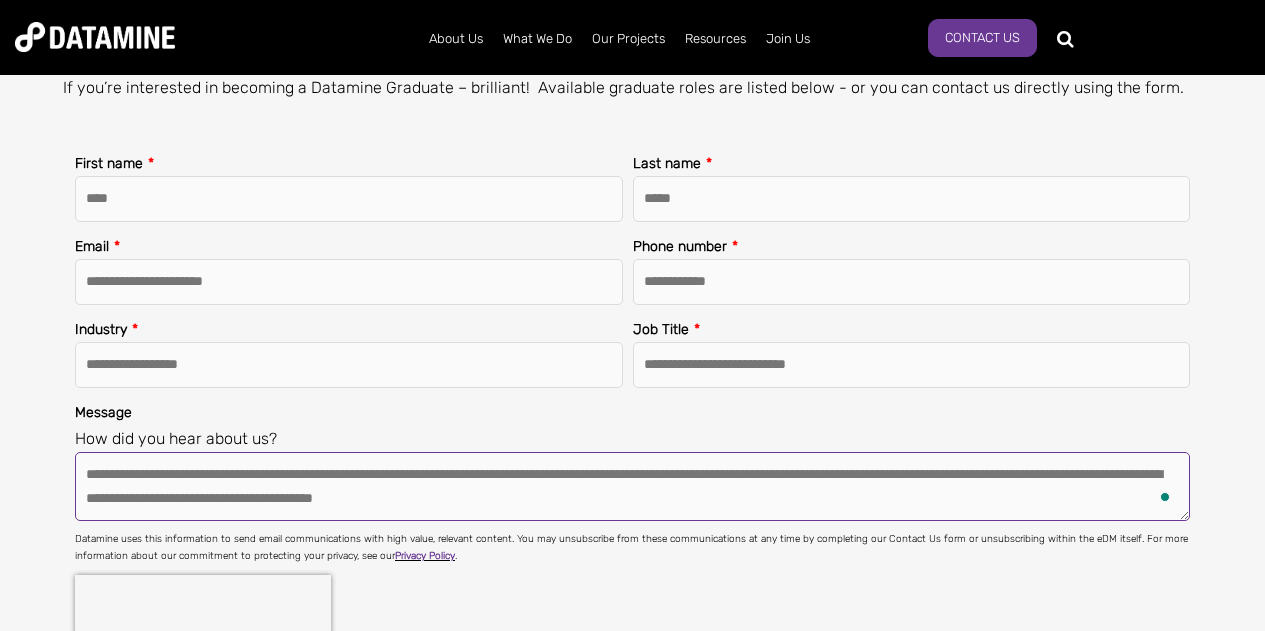 scroll, scrollTop: 10, scrollLeft: 0, axis: vertical 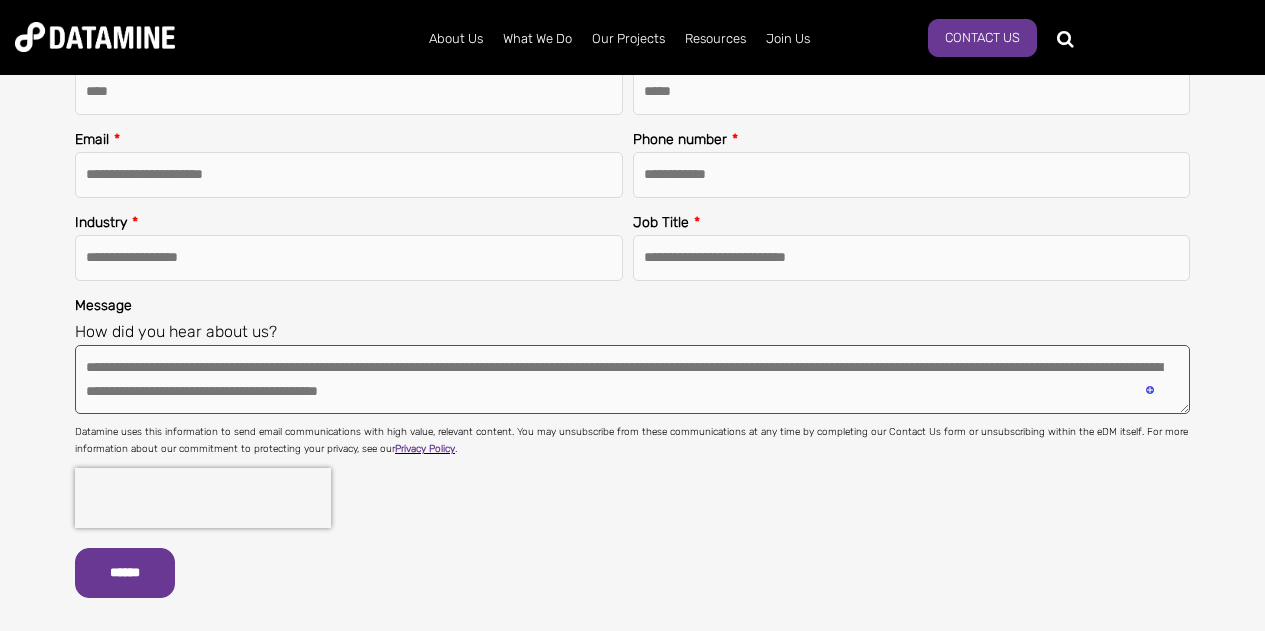 drag, startPoint x: 694, startPoint y: 390, endPoint x: 40, endPoint y: 309, distance: 658.99695 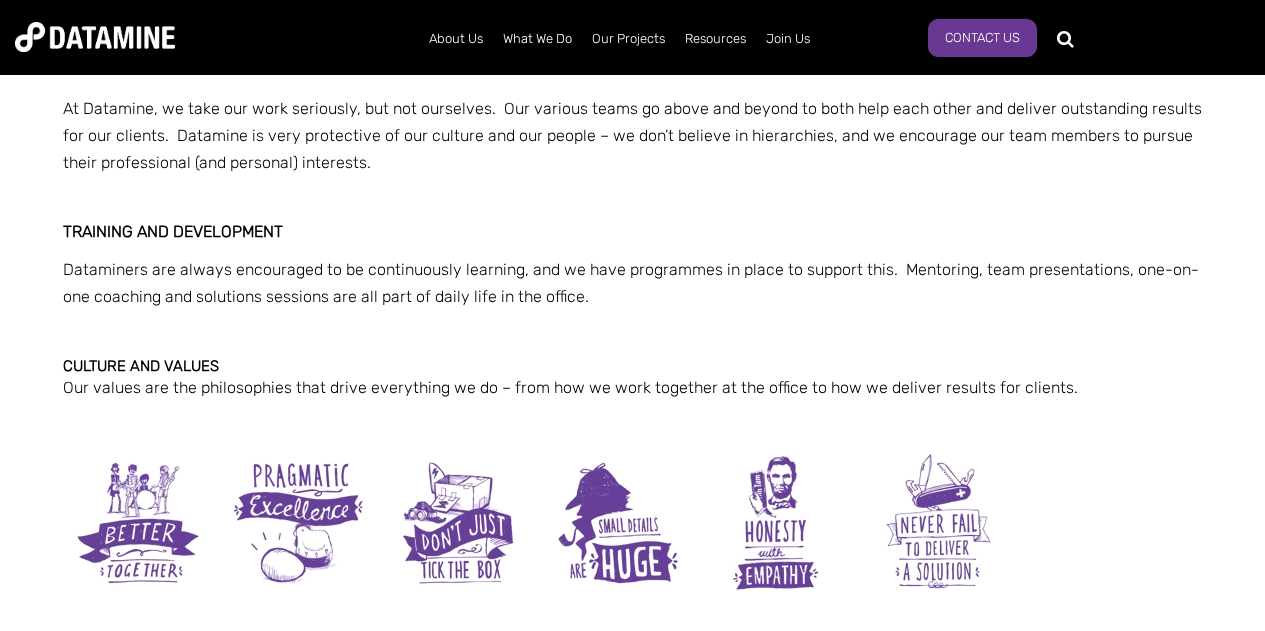 scroll, scrollTop: 1821, scrollLeft: 0, axis: vertical 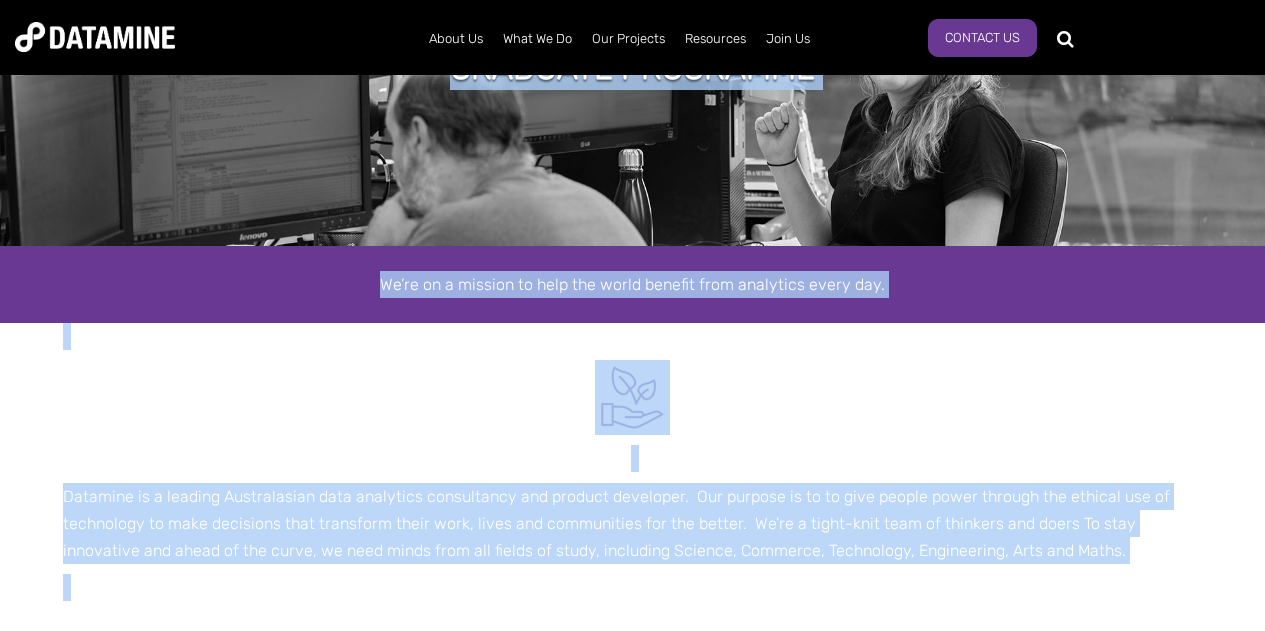 drag, startPoint x: 1136, startPoint y: 402, endPoint x: 299, endPoint y: 88, distance: 893.96027 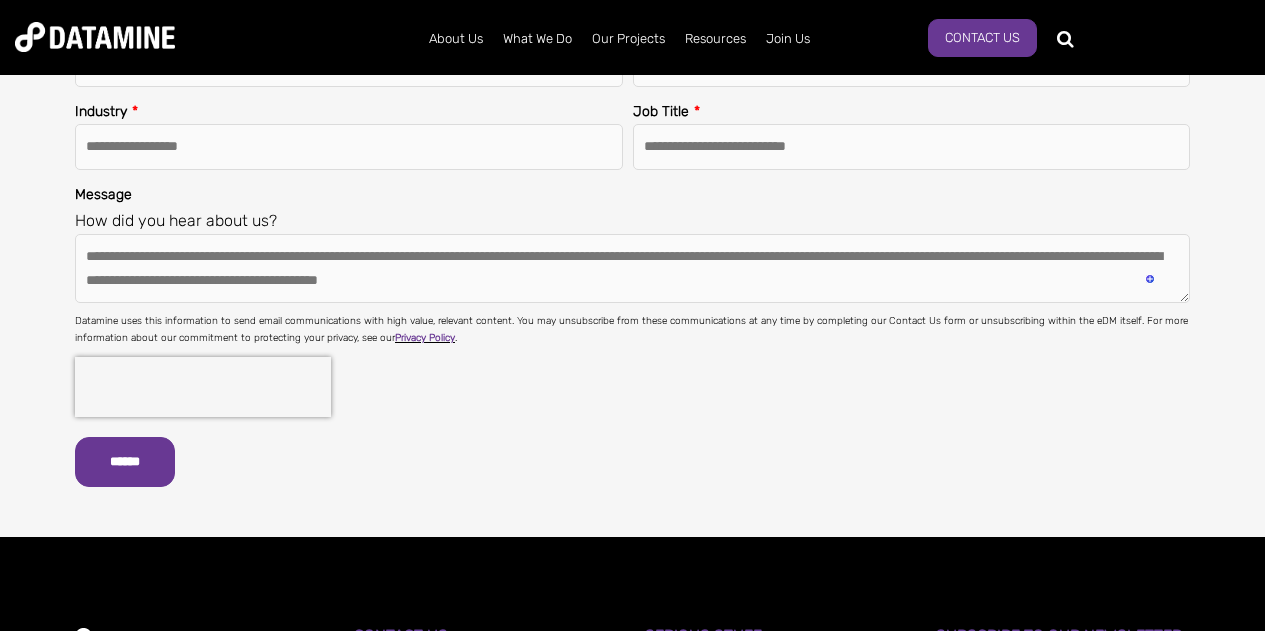 scroll, scrollTop: 2912, scrollLeft: 0, axis: vertical 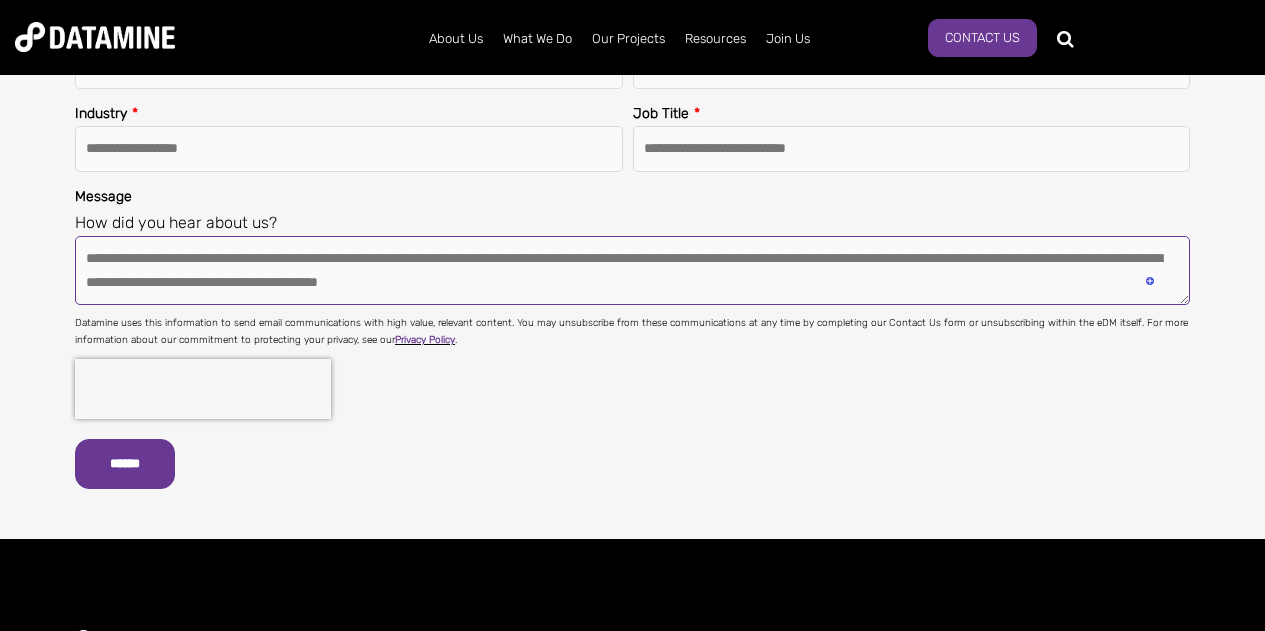 drag, startPoint x: 669, startPoint y: 291, endPoint x: 27, endPoint y: 242, distance: 643.86725 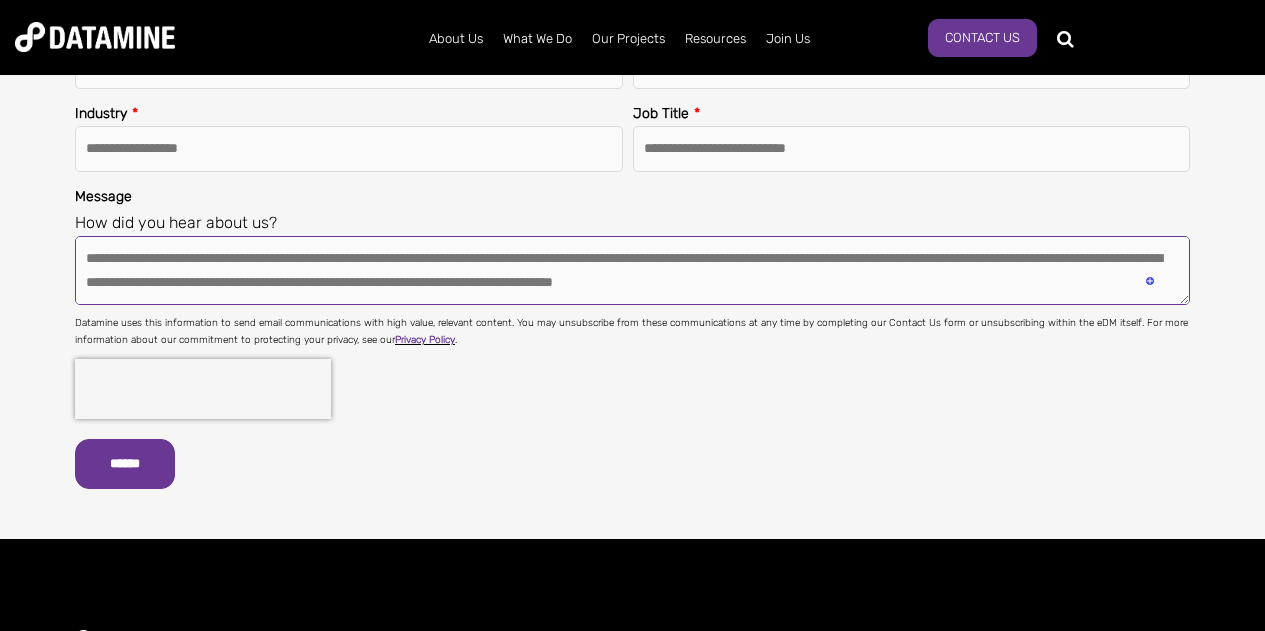 scroll, scrollTop: 105, scrollLeft: 0, axis: vertical 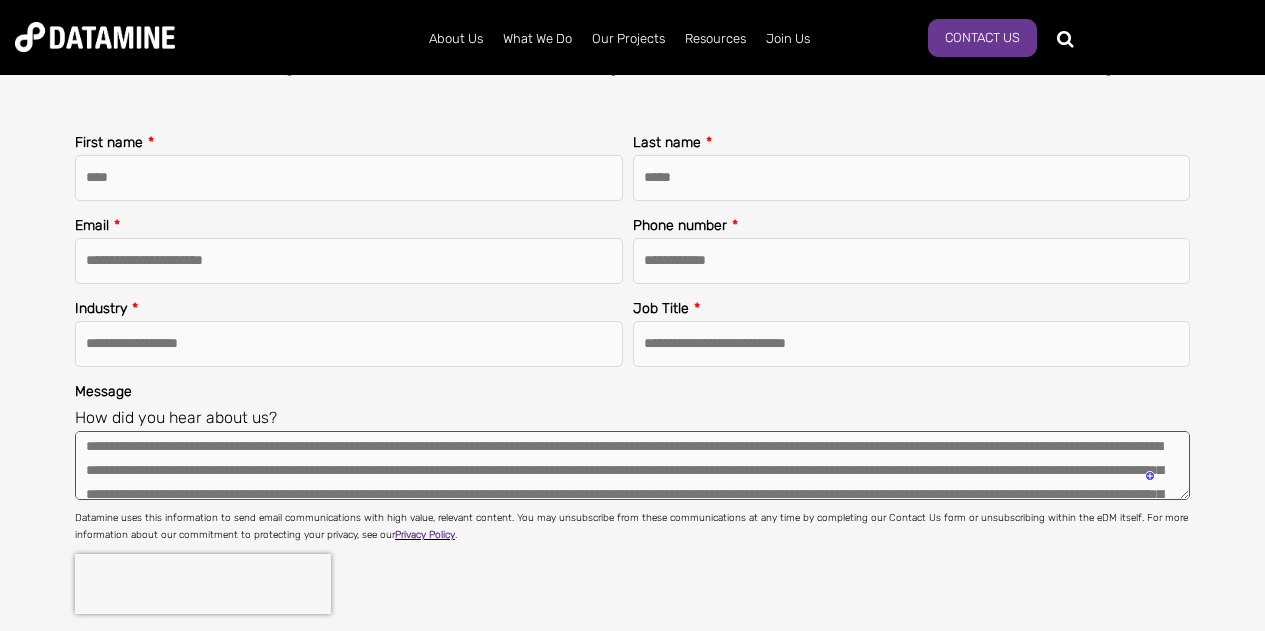 click on "**********" at bounding box center (632, 466) 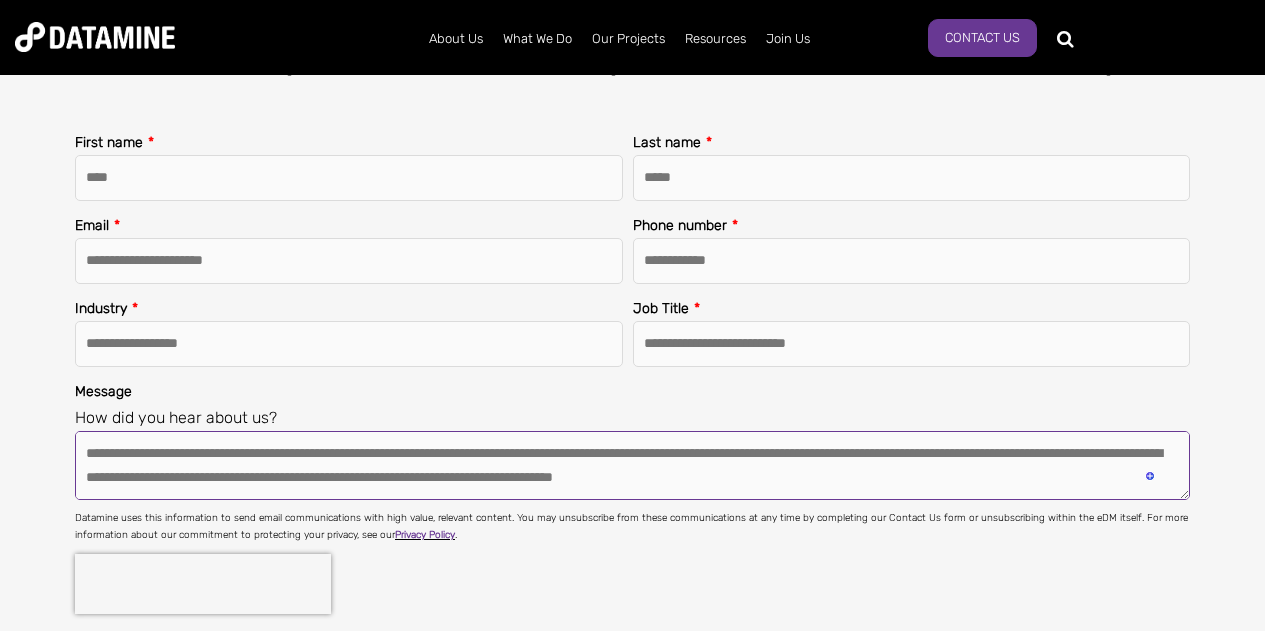 drag, startPoint x: 899, startPoint y: 492, endPoint x: 775, endPoint y: 448, distance: 131.57507 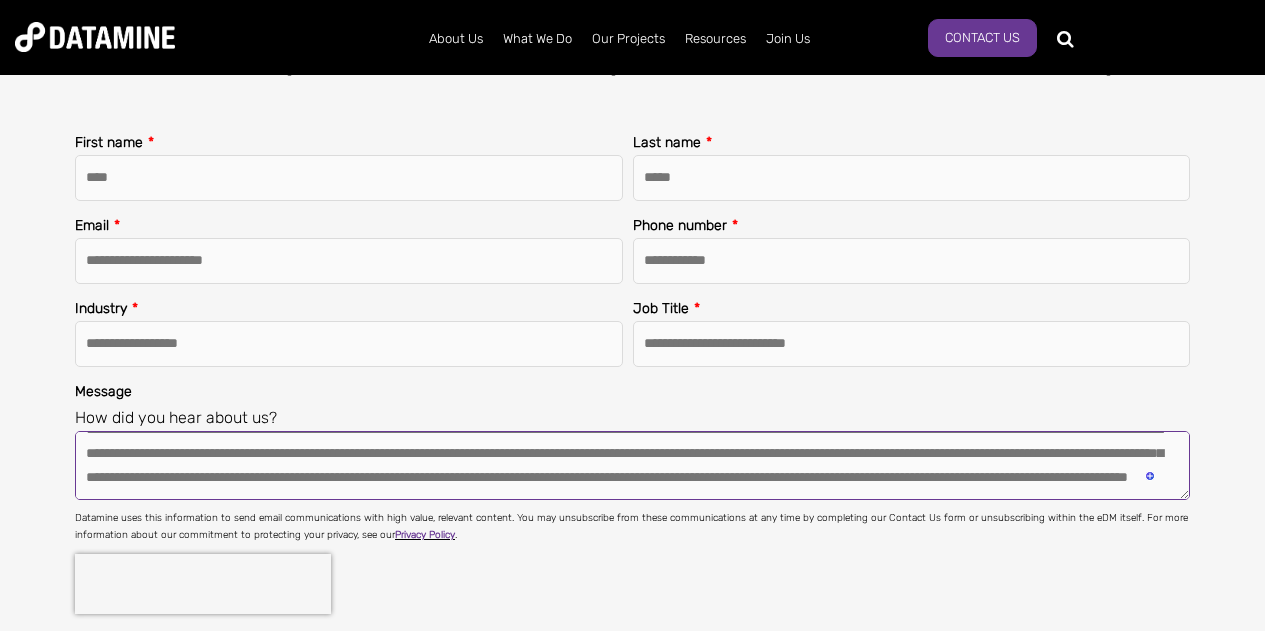 drag, startPoint x: 923, startPoint y: 492, endPoint x: 785, endPoint y: 445, distance: 145.78409 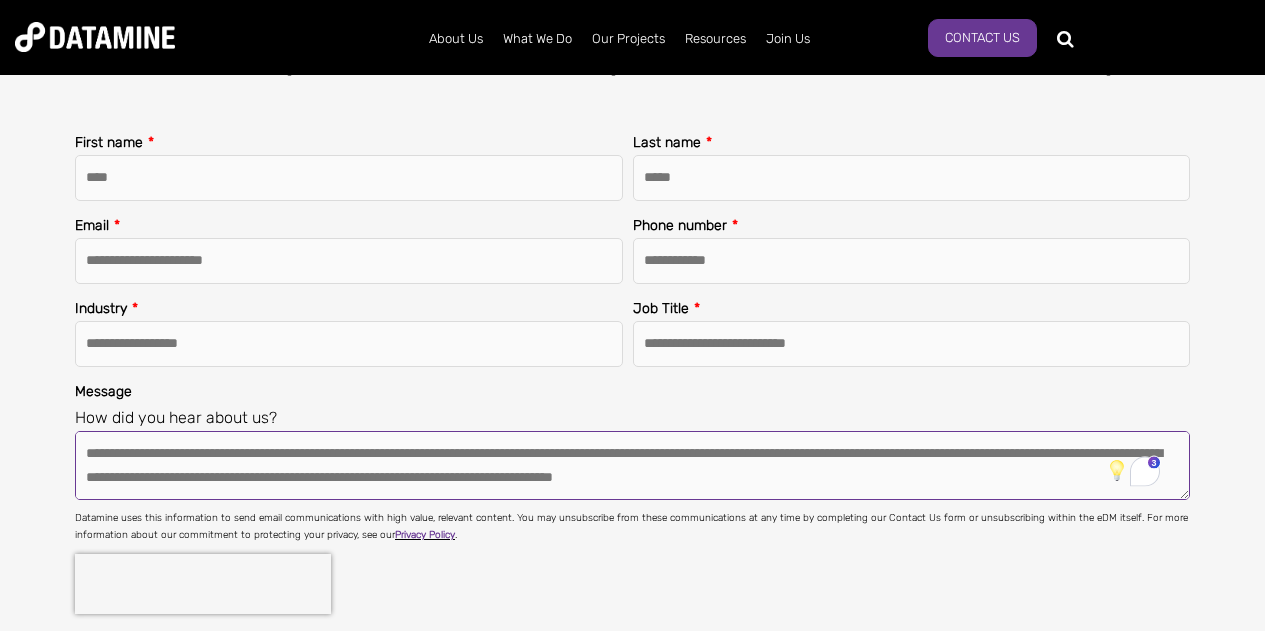 drag, startPoint x: 304, startPoint y: 476, endPoint x: 69, endPoint y: 426, distance: 240.26027 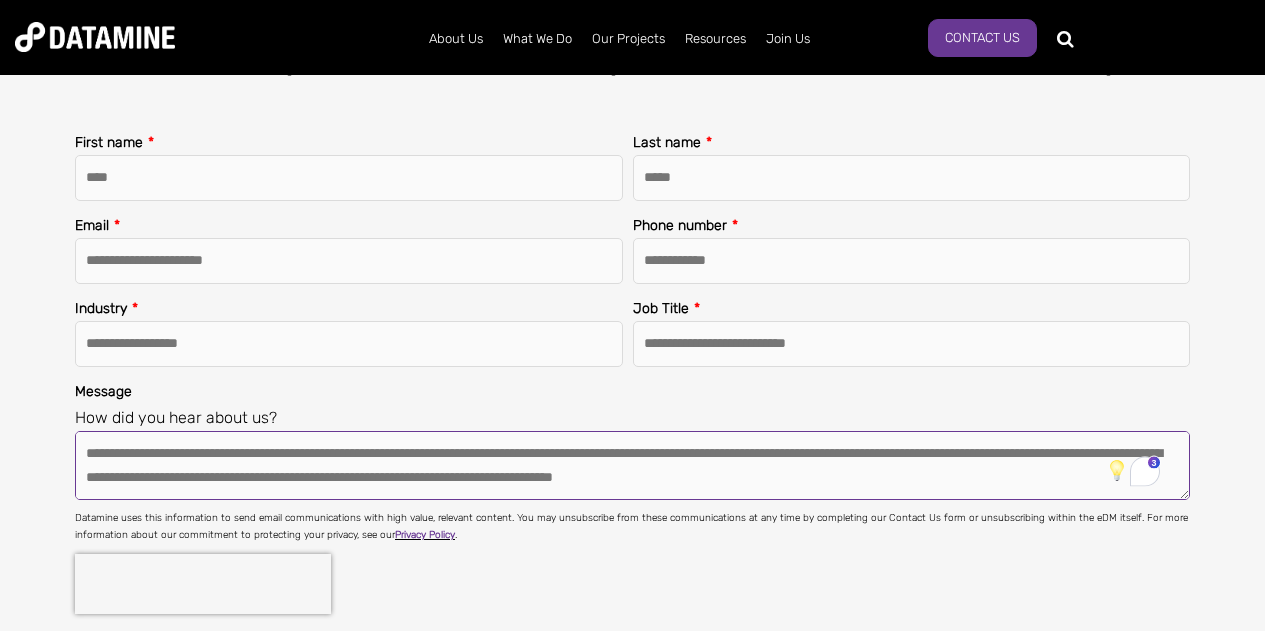click on "**********" at bounding box center (632, 411) 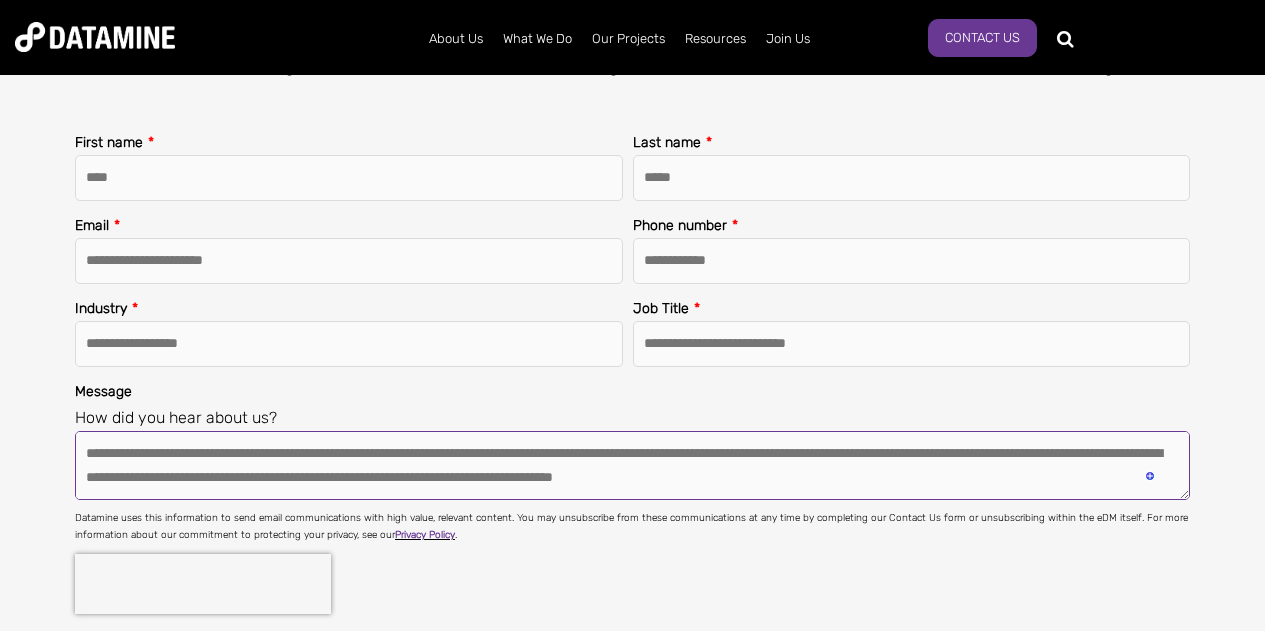 click on "**********" at bounding box center (632, 466) 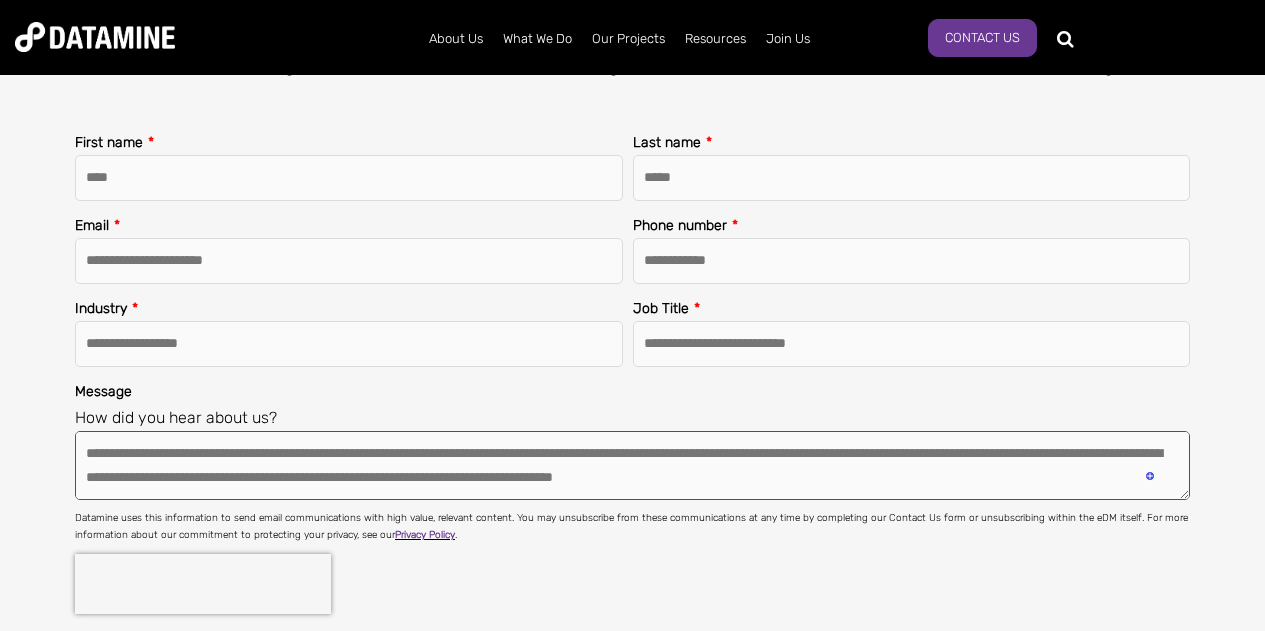 scroll, scrollTop: 143, scrollLeft: 0, axis: vertical 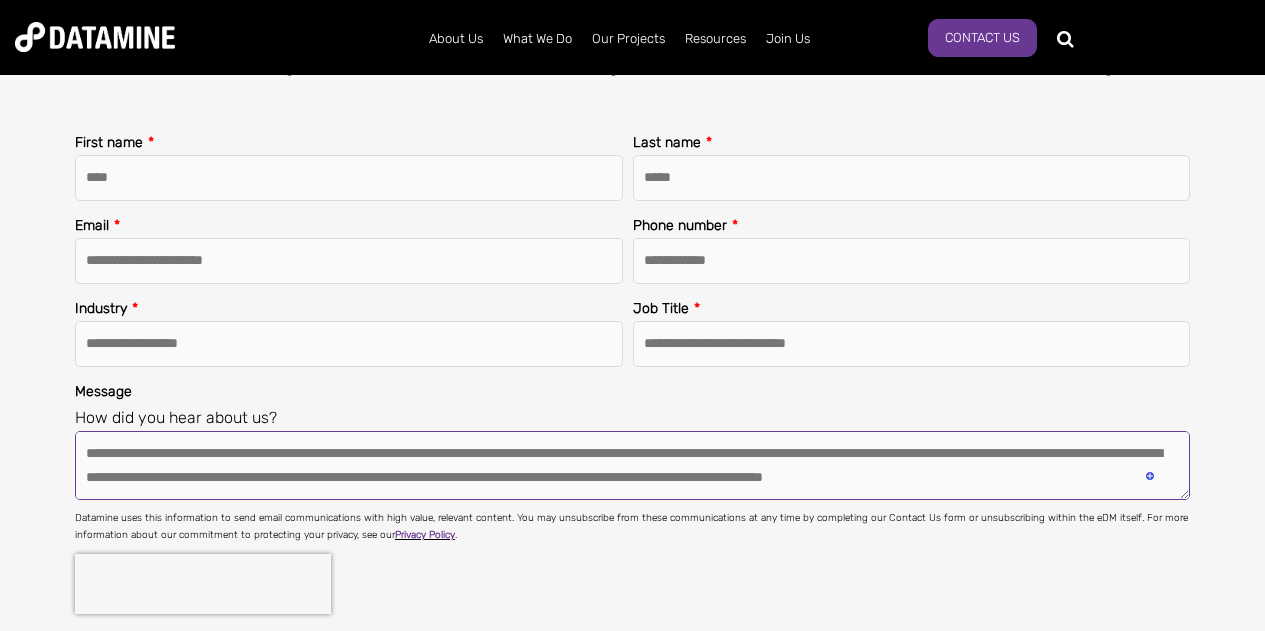 click on "**********" at bounding box center (632, 466) 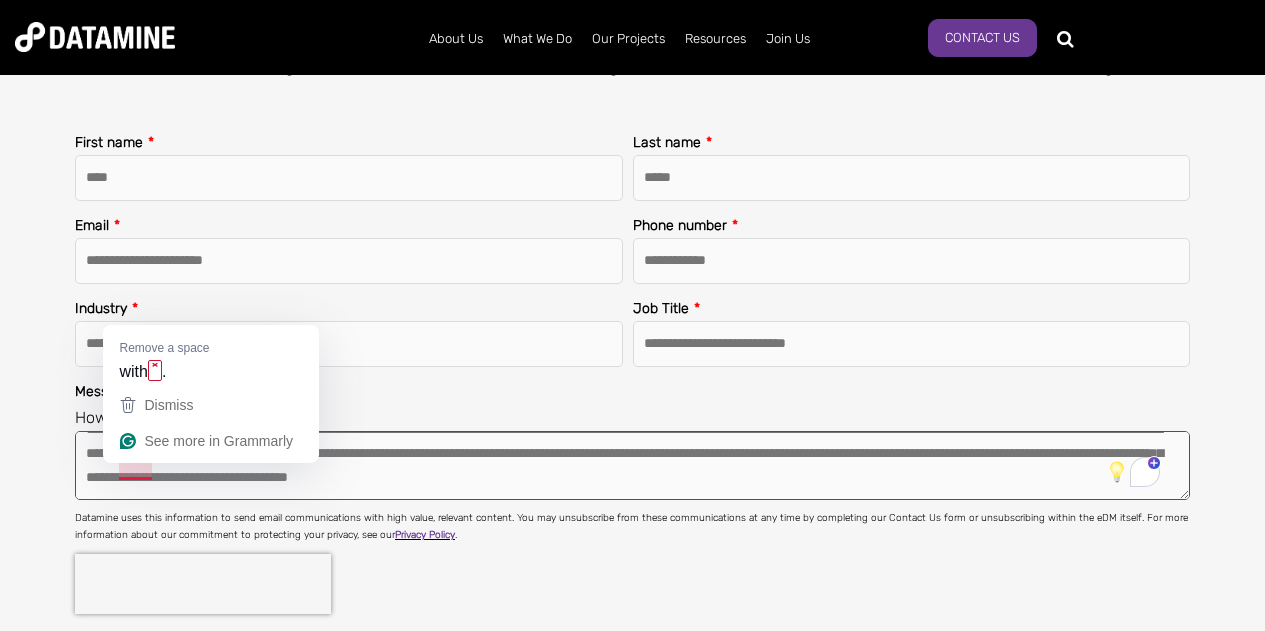 drag, startPoint x: 387, startPoint y: 474, endPoint x: 152, endPoint y: 477, distance: 235.01915 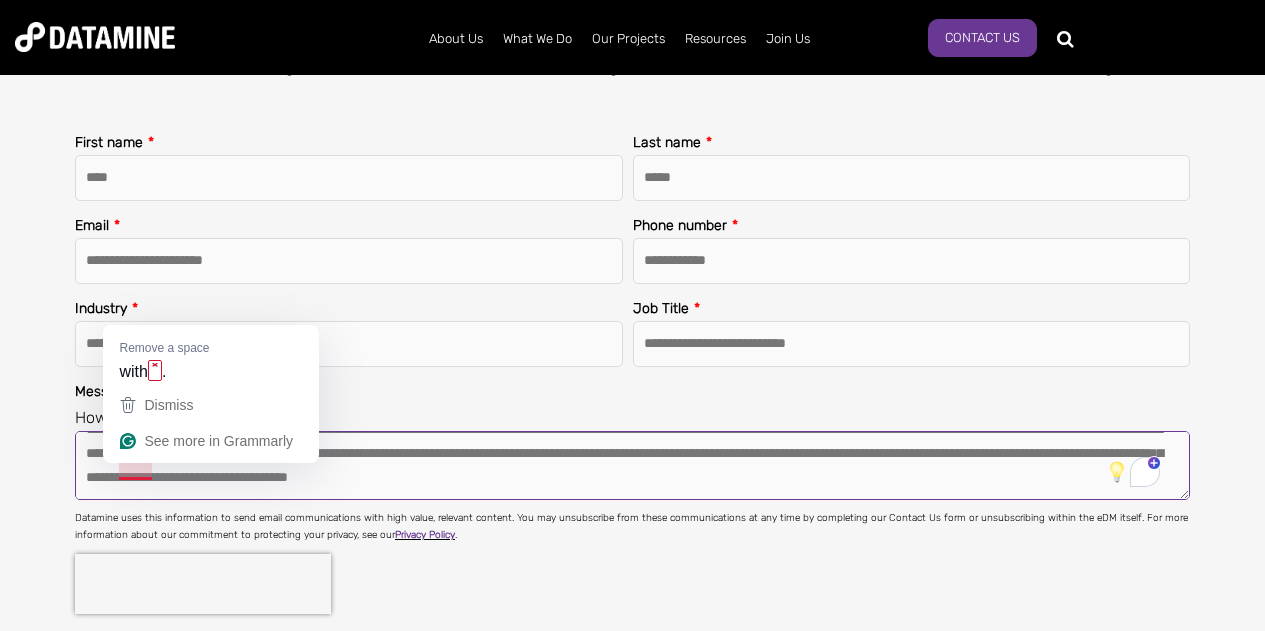 click on "**********" at bounding box center [632, 466] 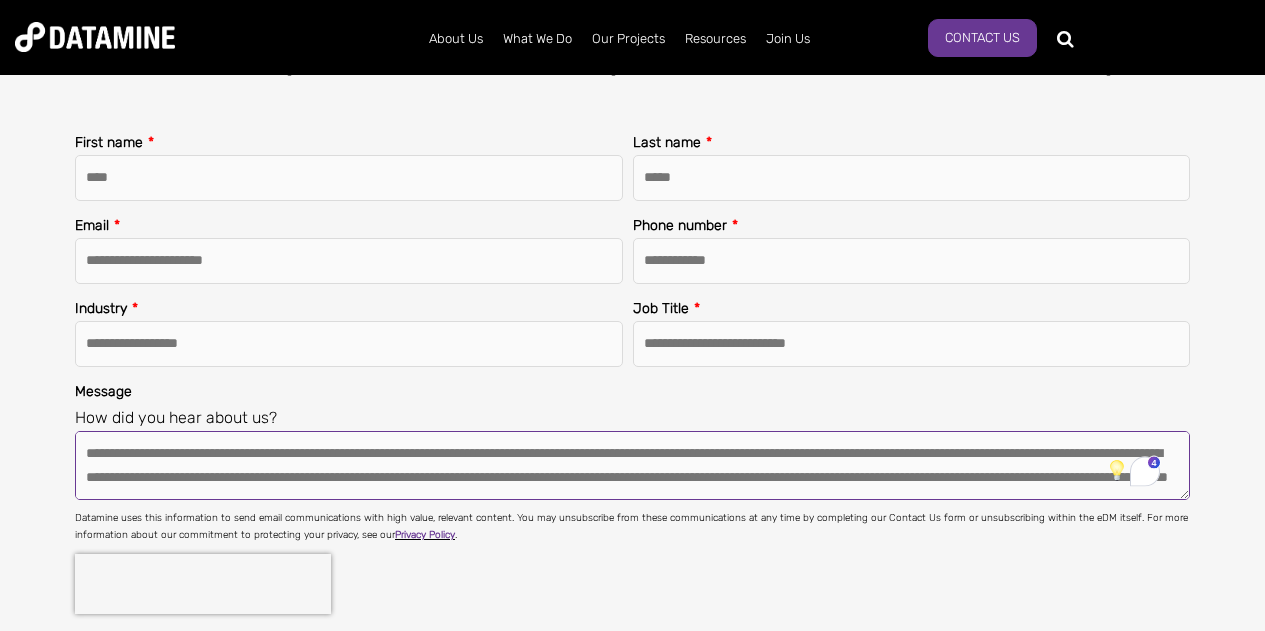 click on "**********" at bounding box center (632, 466) 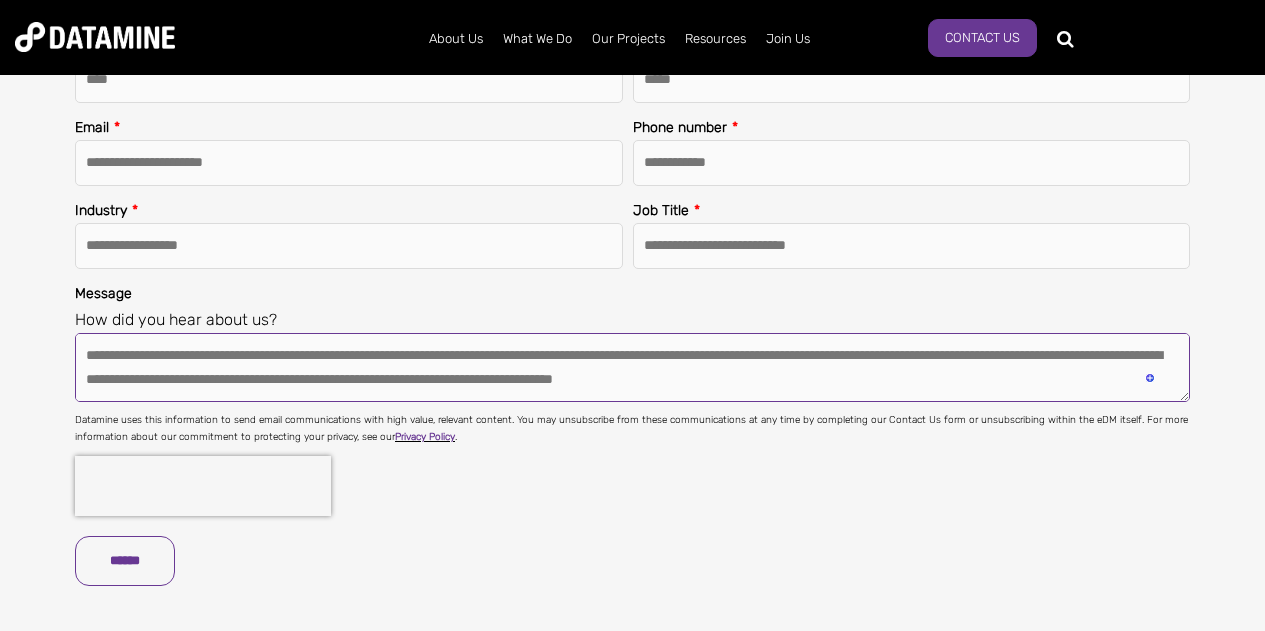 type on "**********" 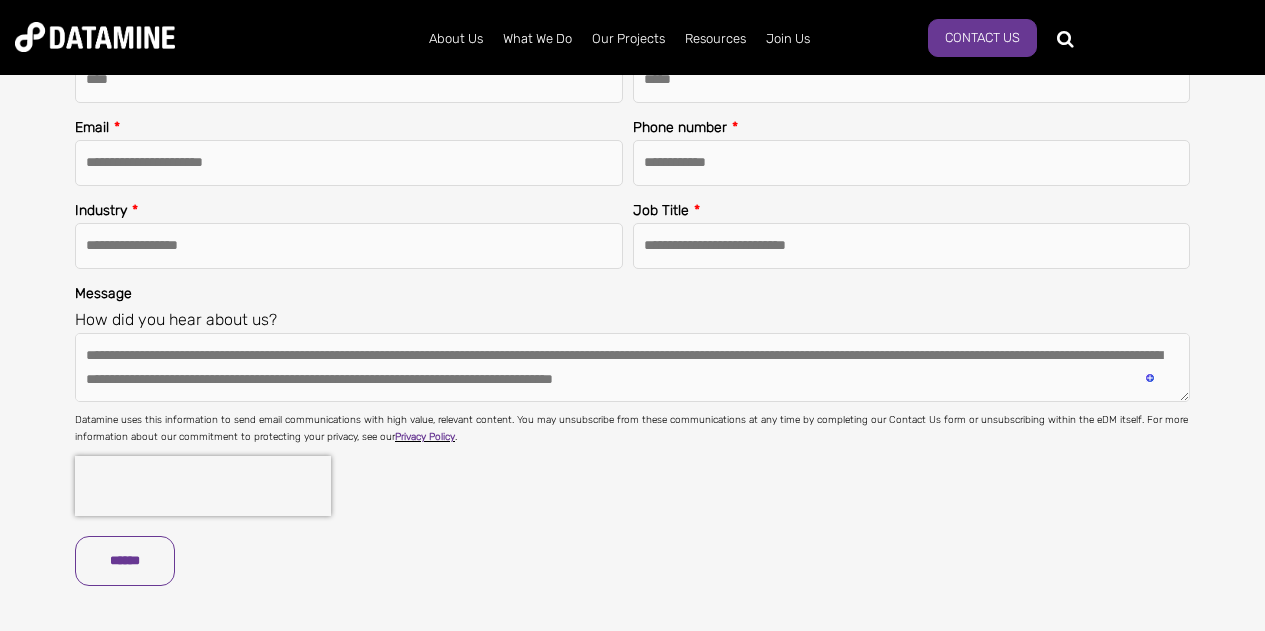 click on "******" at bounding box center (125, 561) 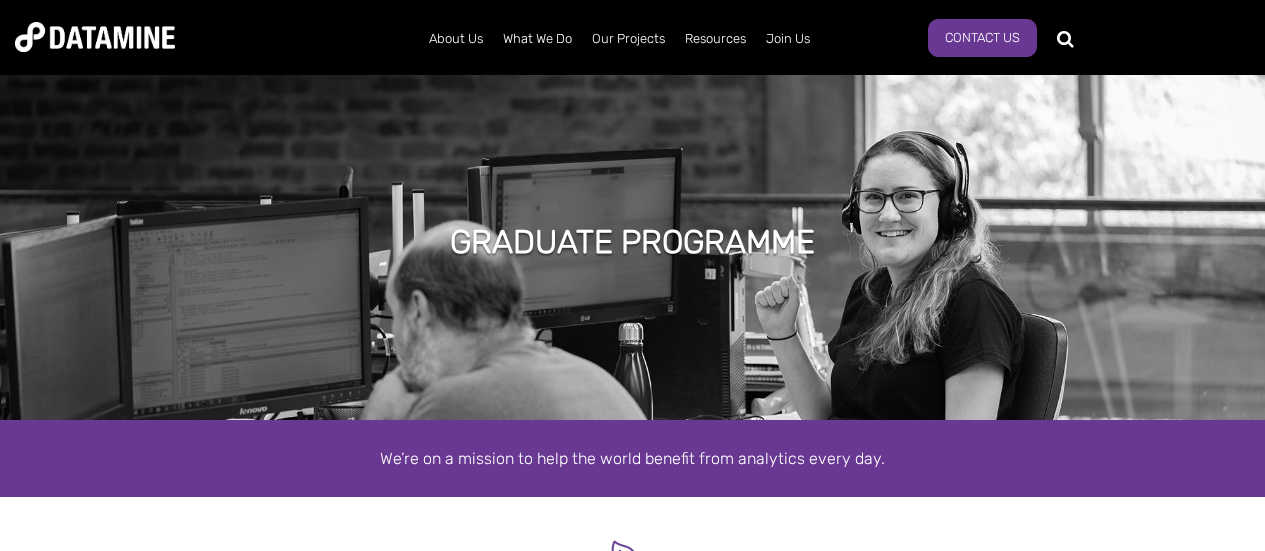 select on "**********" 